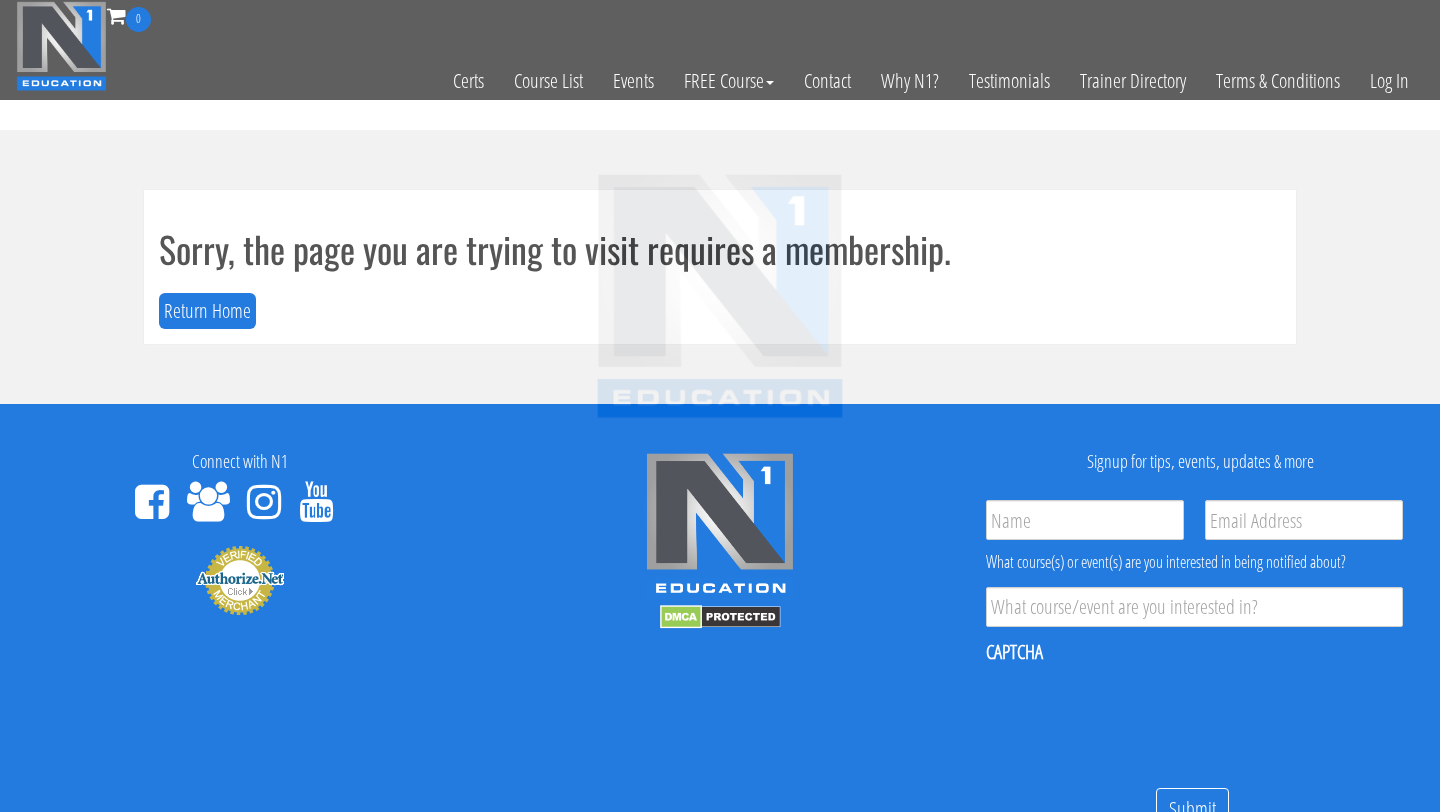 scroll, scrollTop: 0, scrollLeft: 0, axis: both 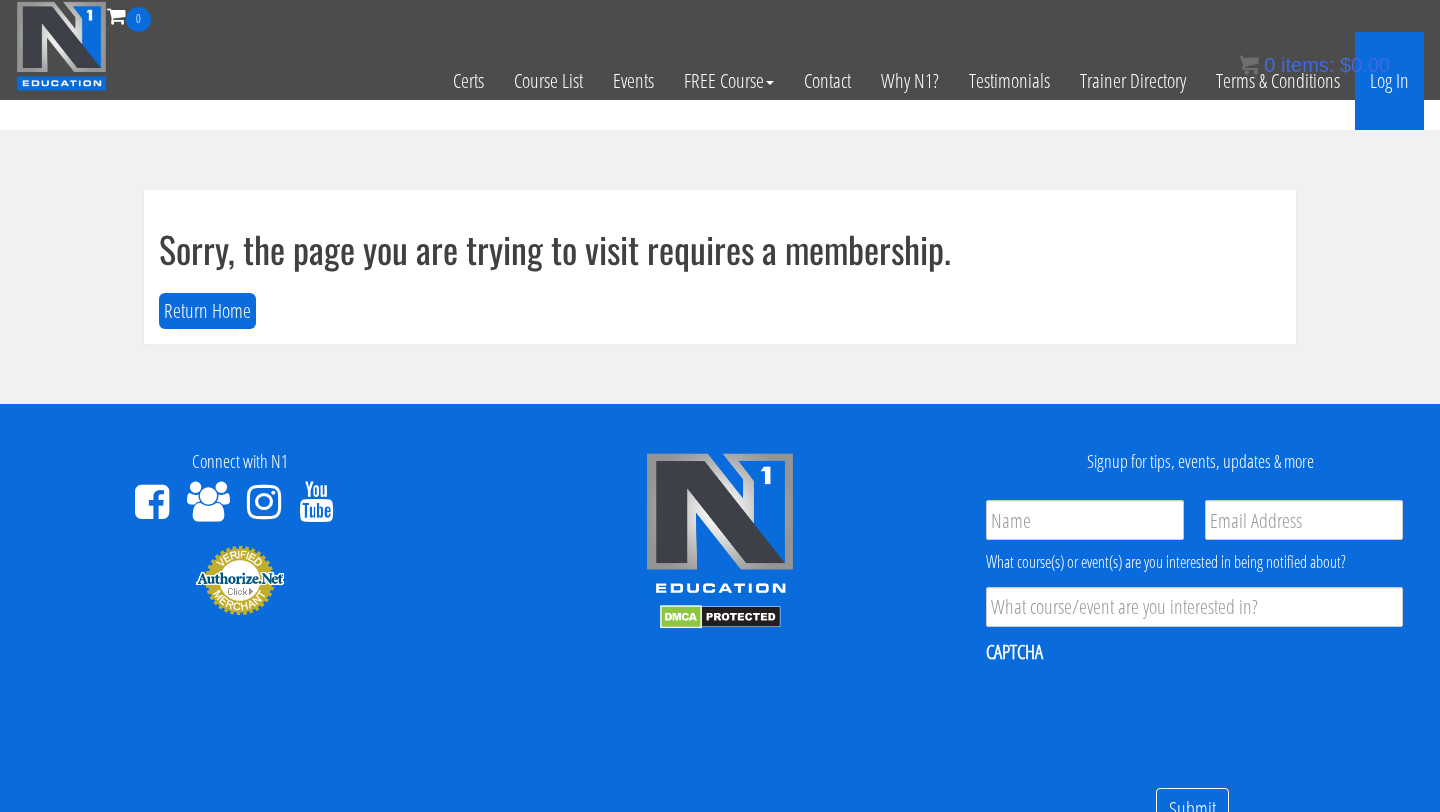 click on "Log In" at bounding box center (1389, 81) 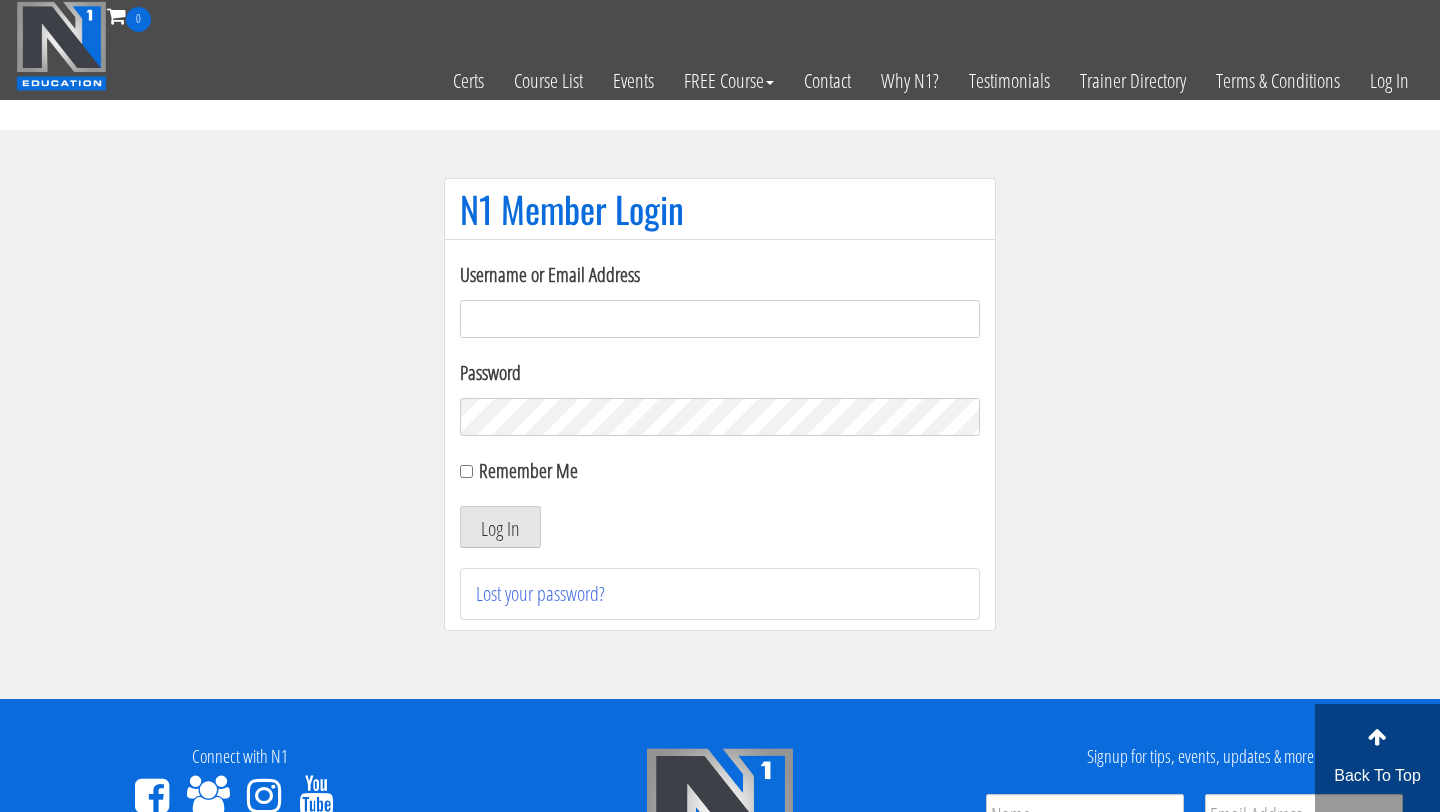 scroll, scrollTop: 0, scrollLeft: 0, axis: both 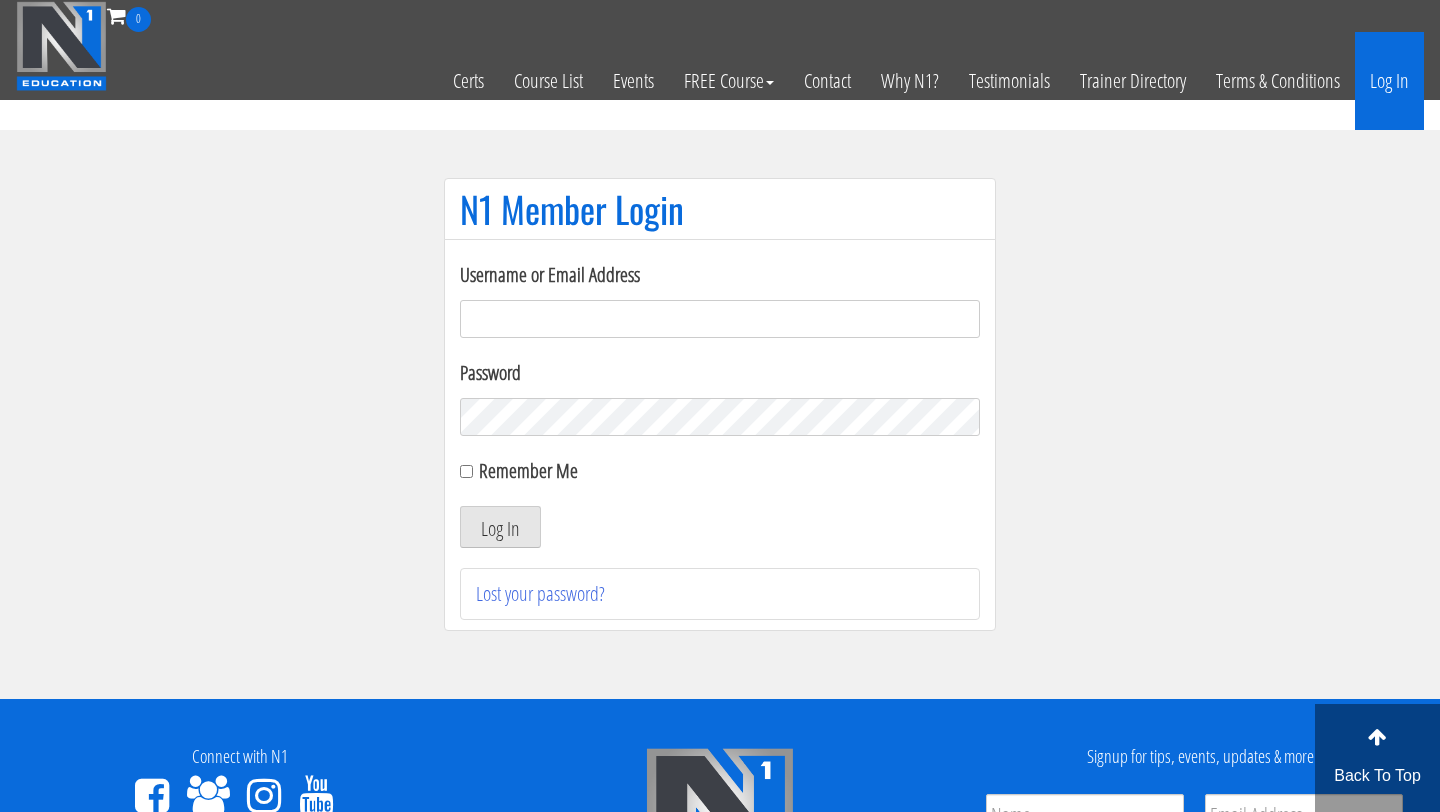 type on "spirehealthclub@gmail.com" 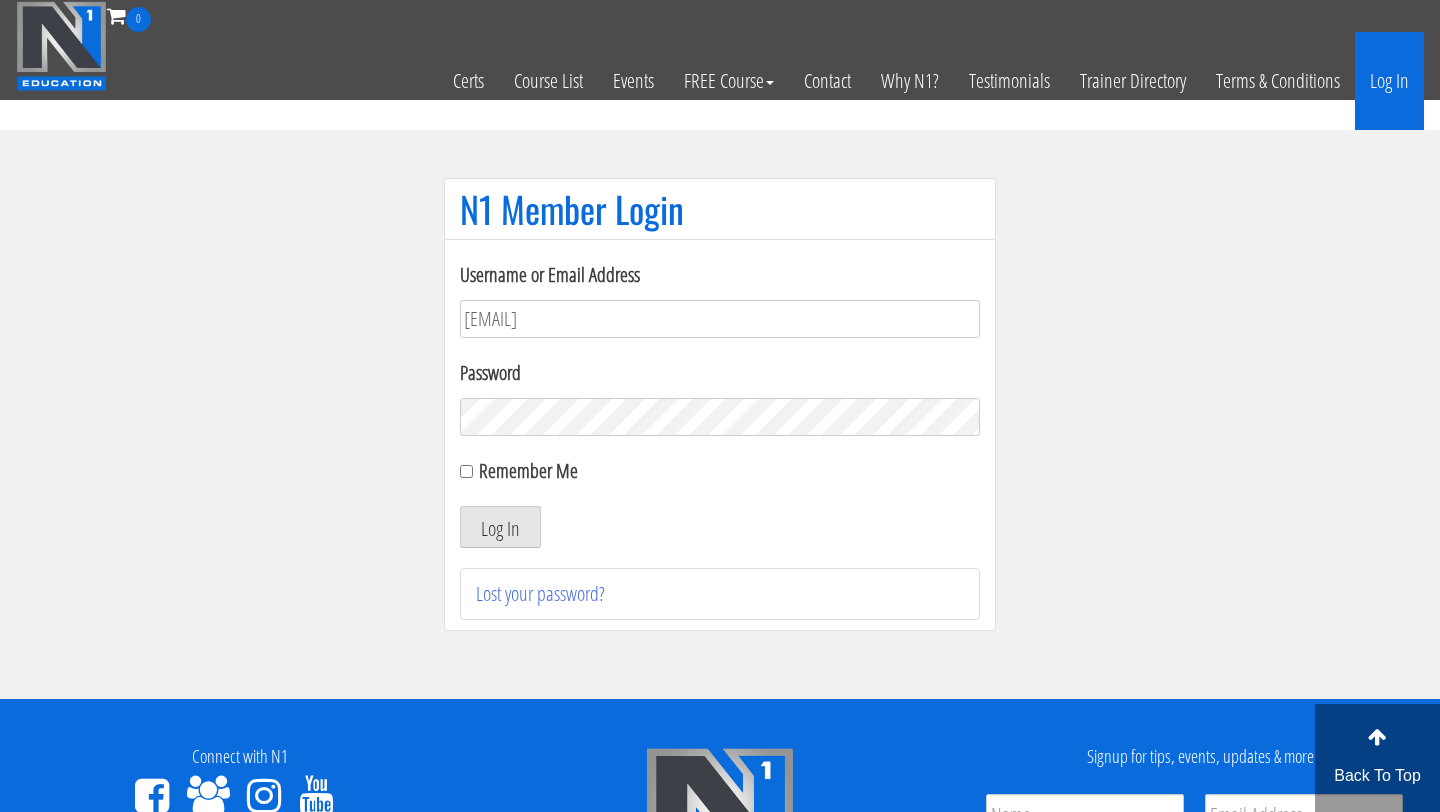 click on "Log In" at bounding box center [1389, 81] 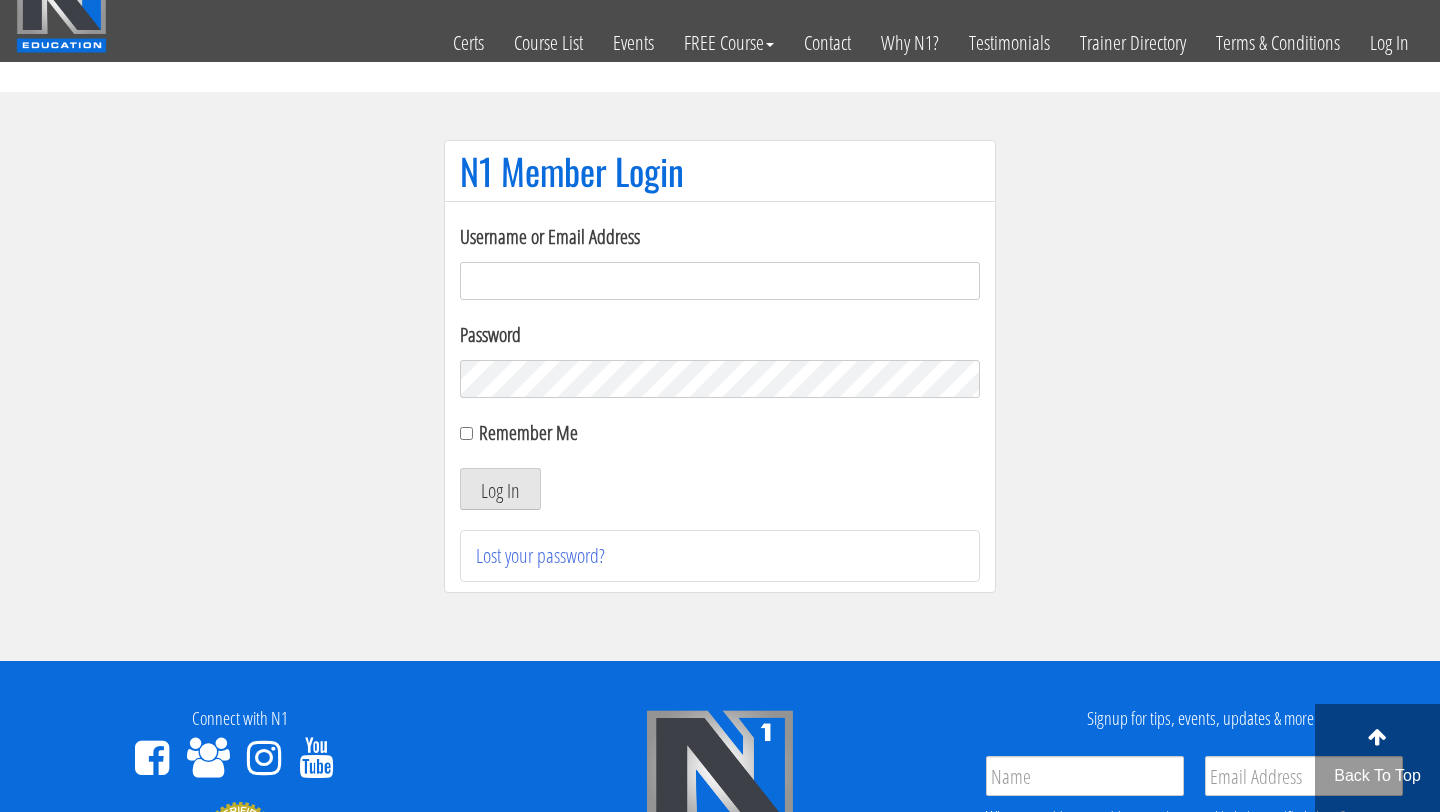 scroll, scrollTop: 34, scrollLeft: 0, axis: vertical 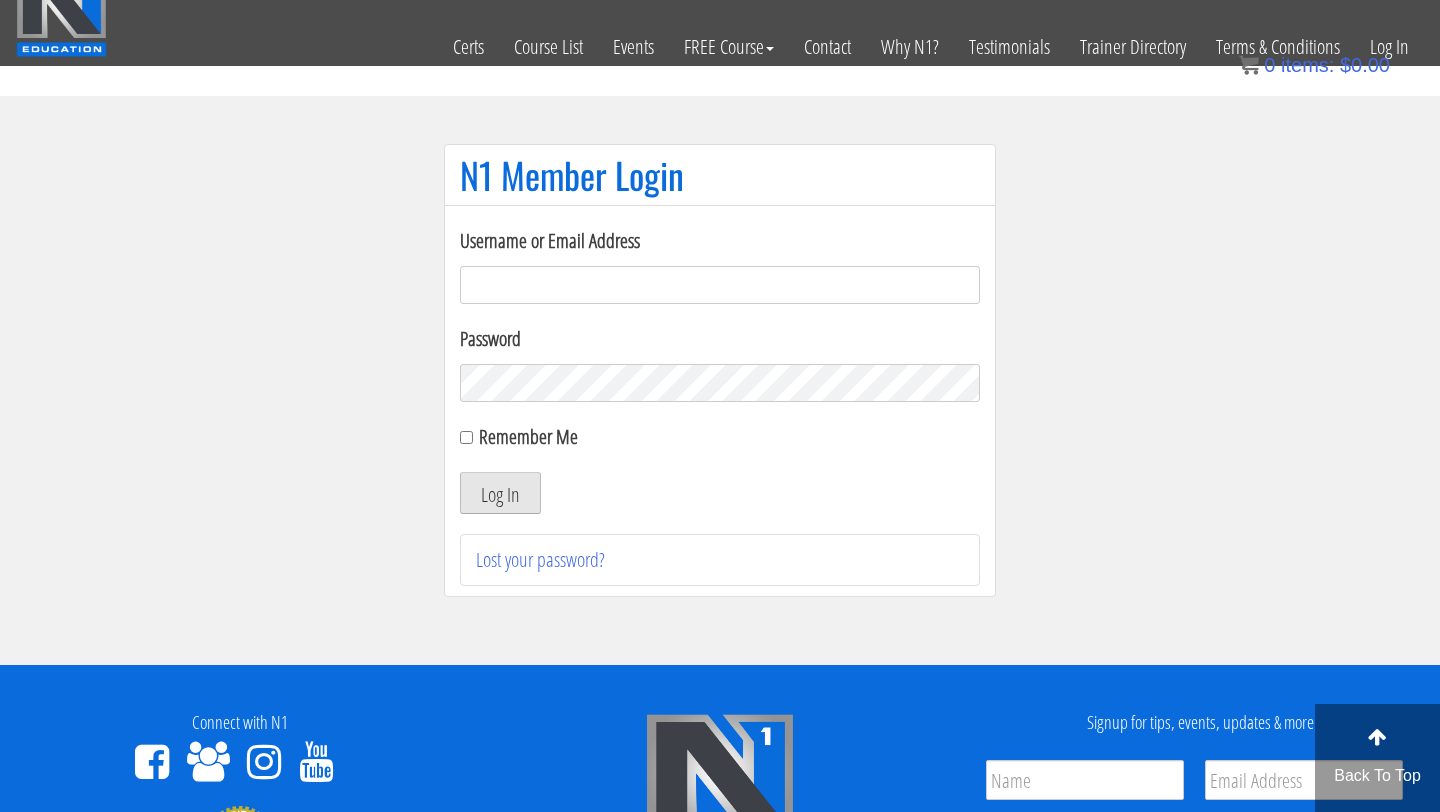 type on "spirehealthclub@gmail.com" 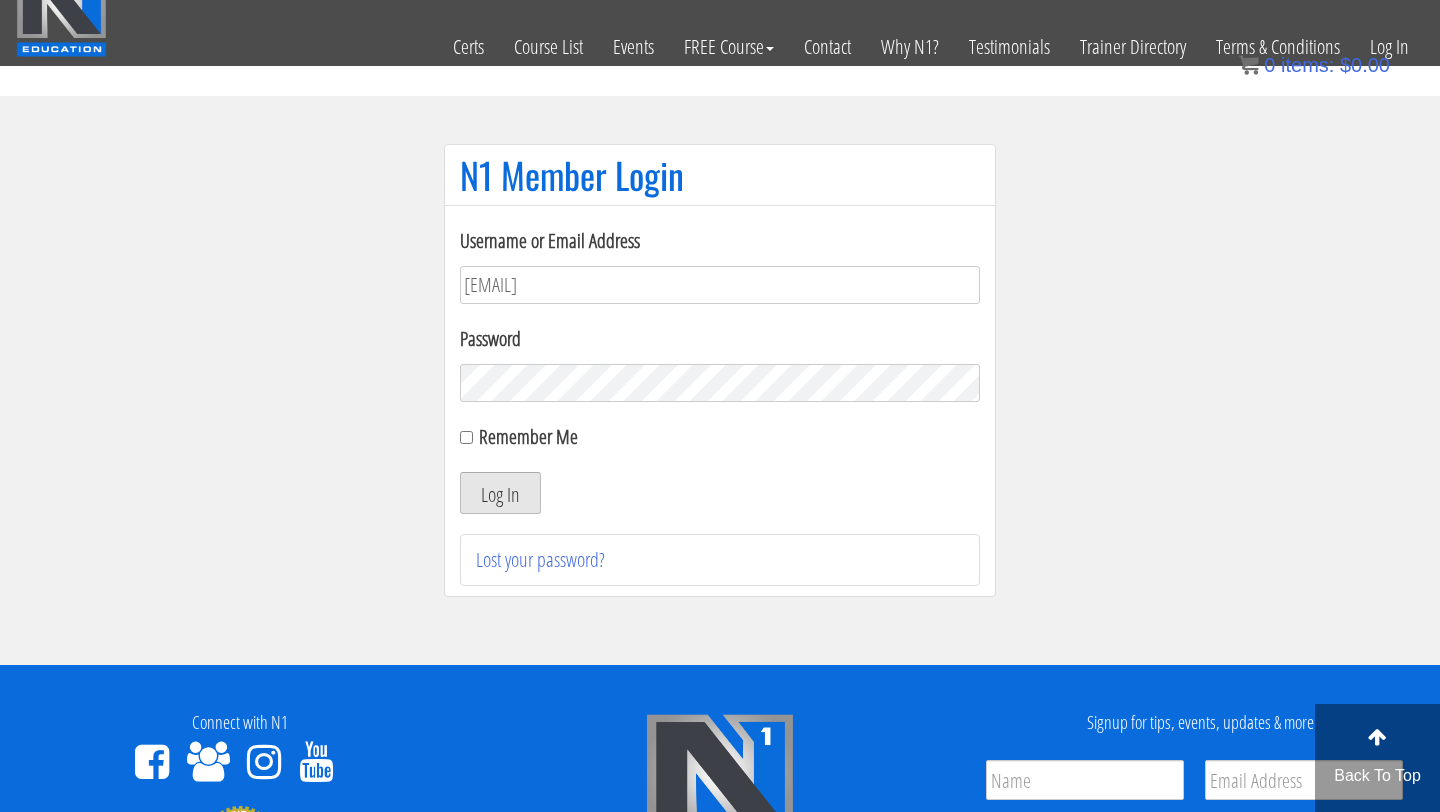 click on "Log In" at bounding box center [500, 493] 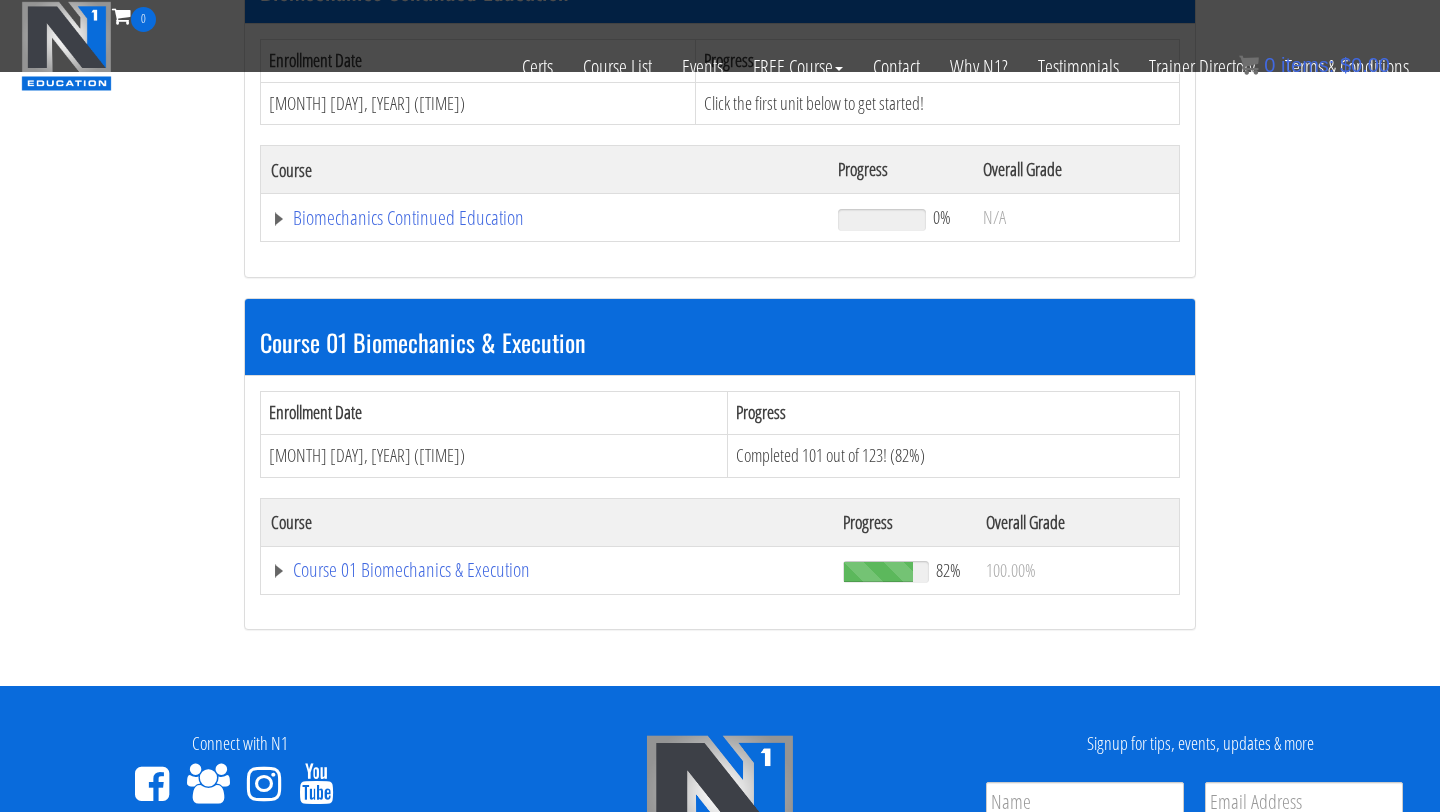 scroll, scrollTop: 364, scrollLeft: 0, axis: vertical 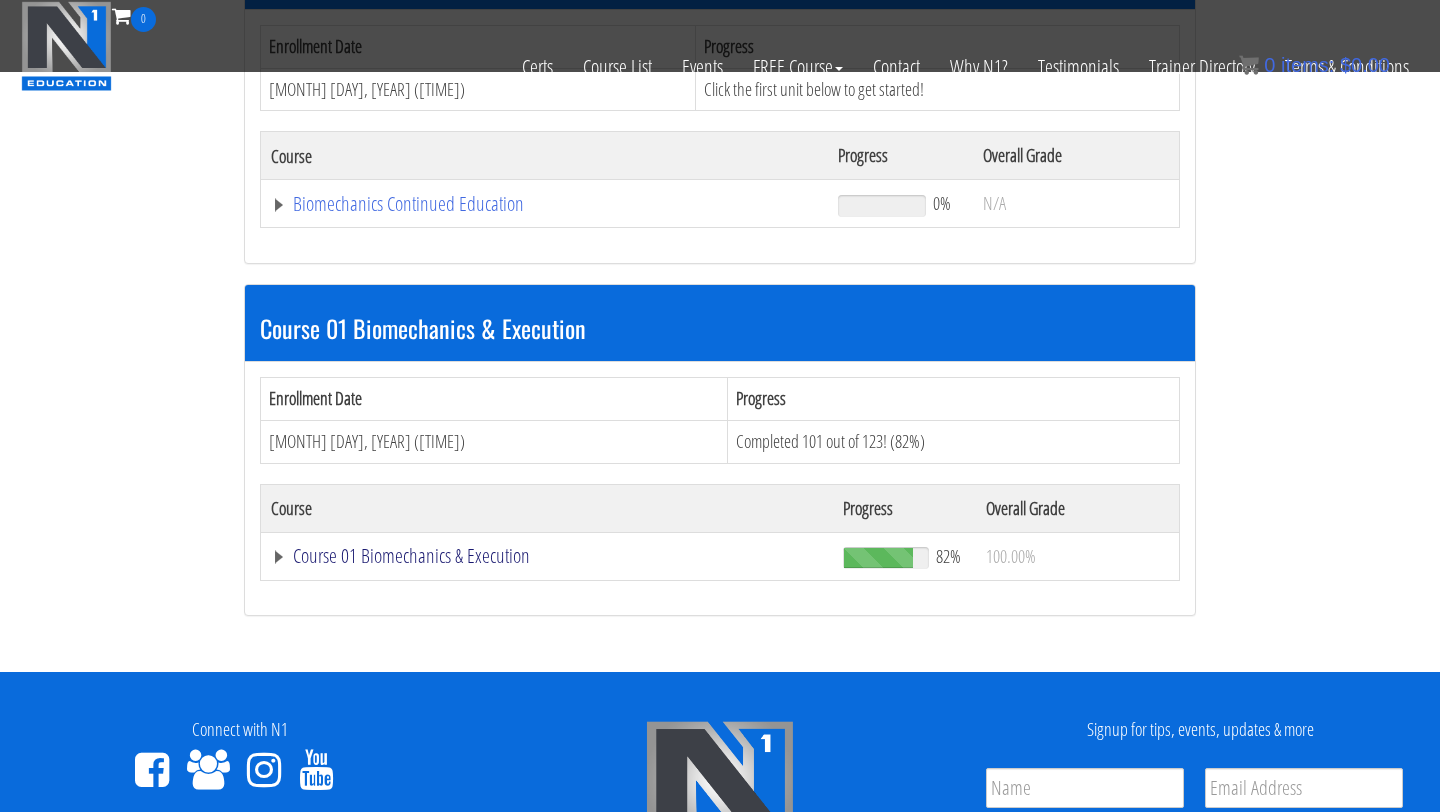 click on "Course 01 Biomechanics & Execution" at bounding box center (544, 204) 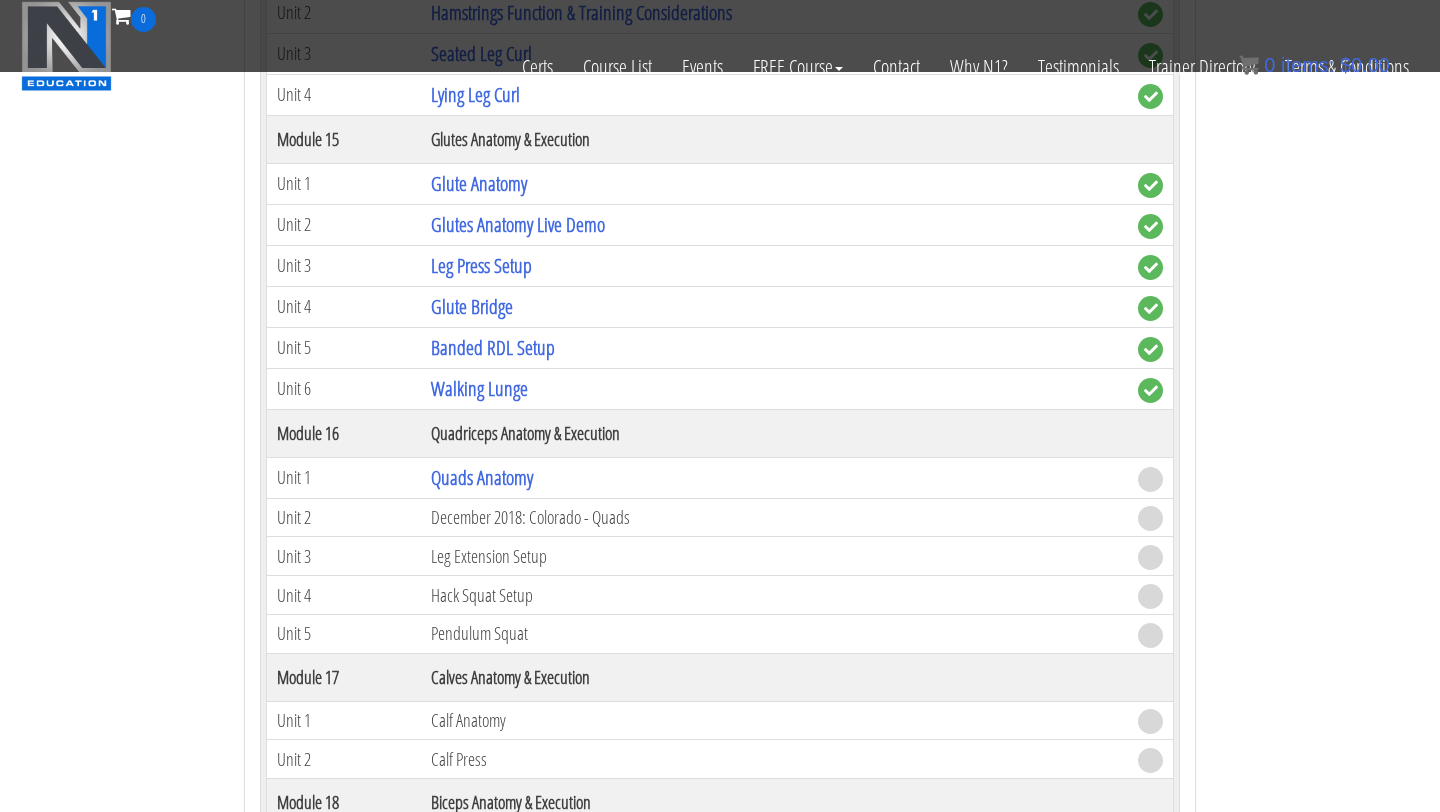scroll, scrollTop: 5430, scrollLeft: 0, axis: vertical 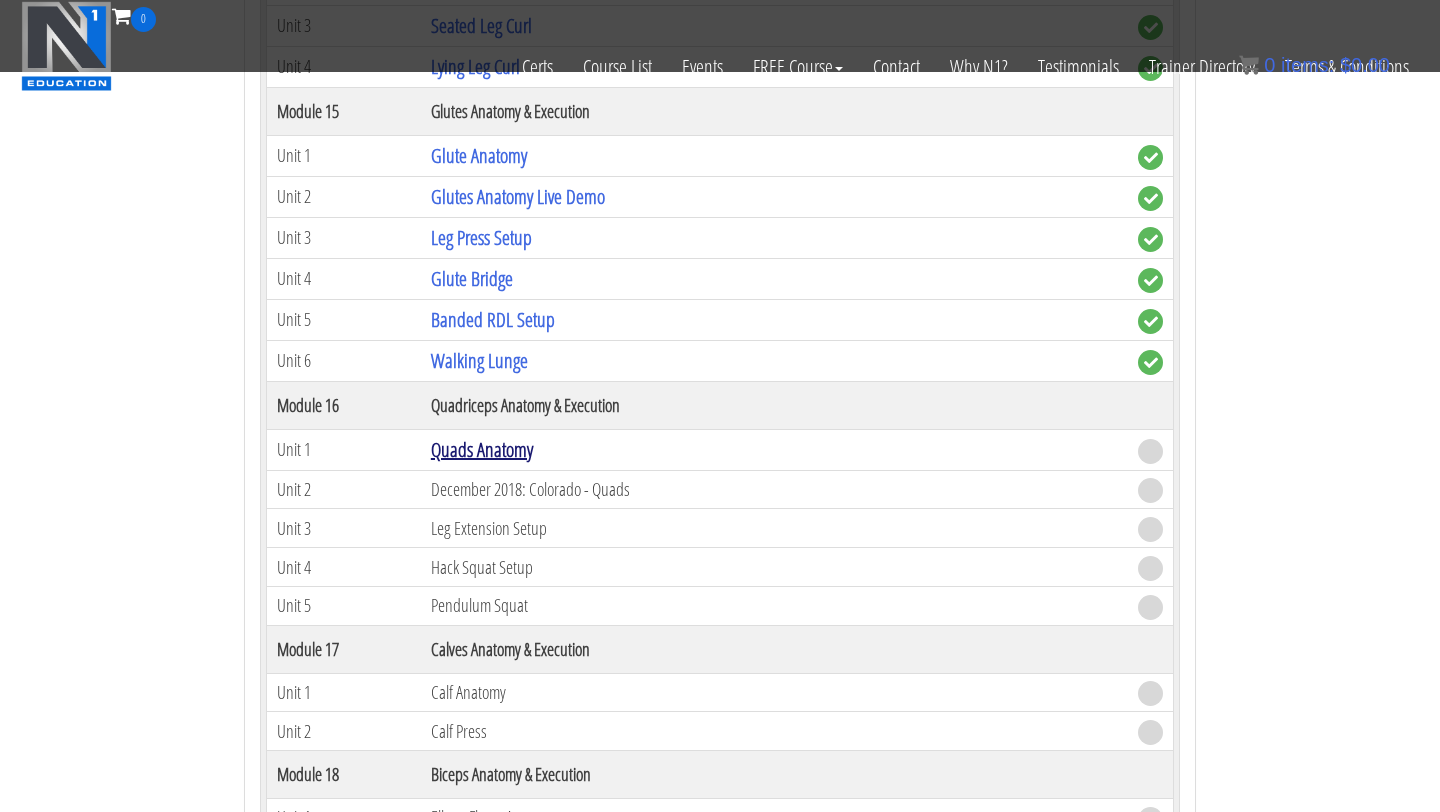 click on "Quads Anatomy" at bounding box center (482, 449) 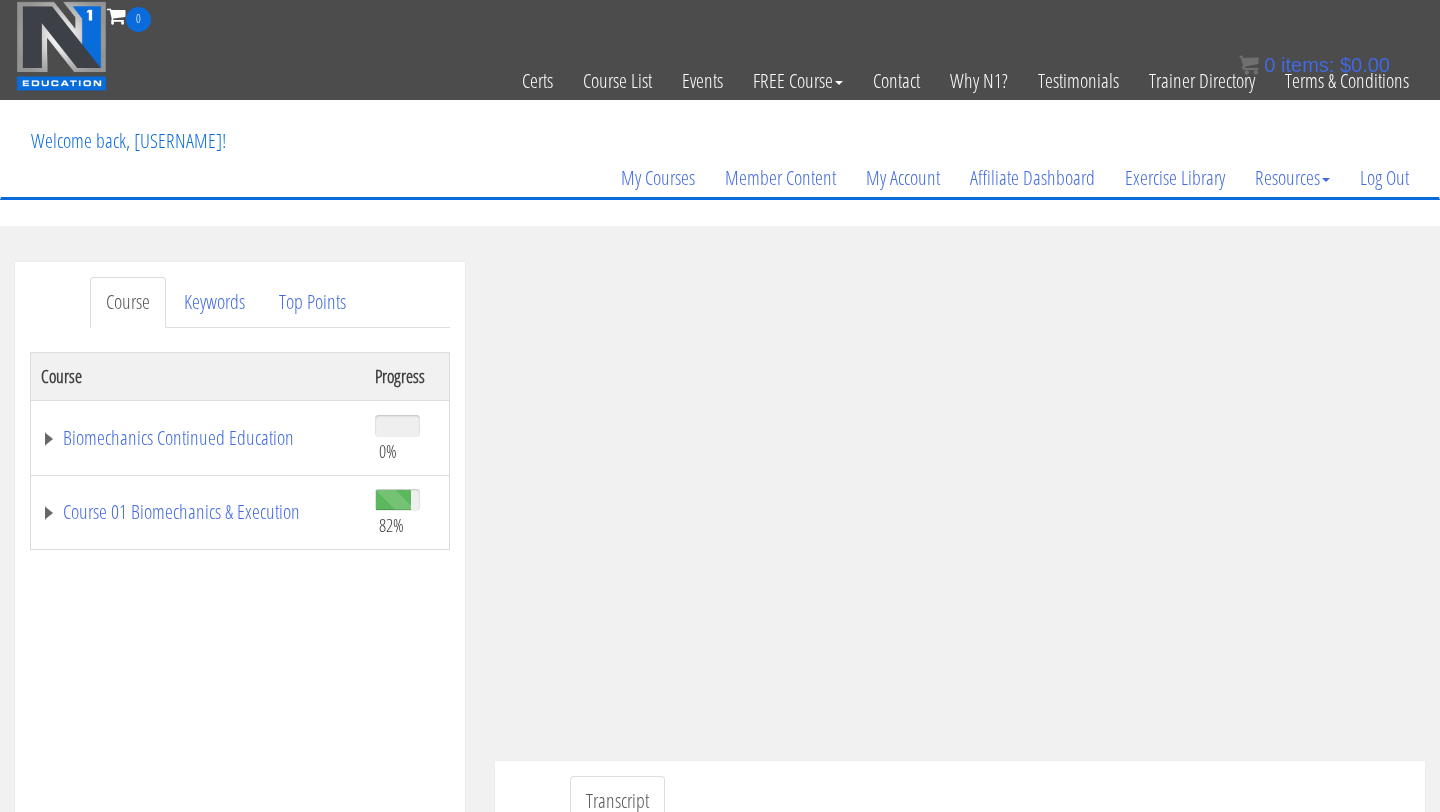 scroll, scrollTop: 261, scrollLeft: 0, axis: vertical 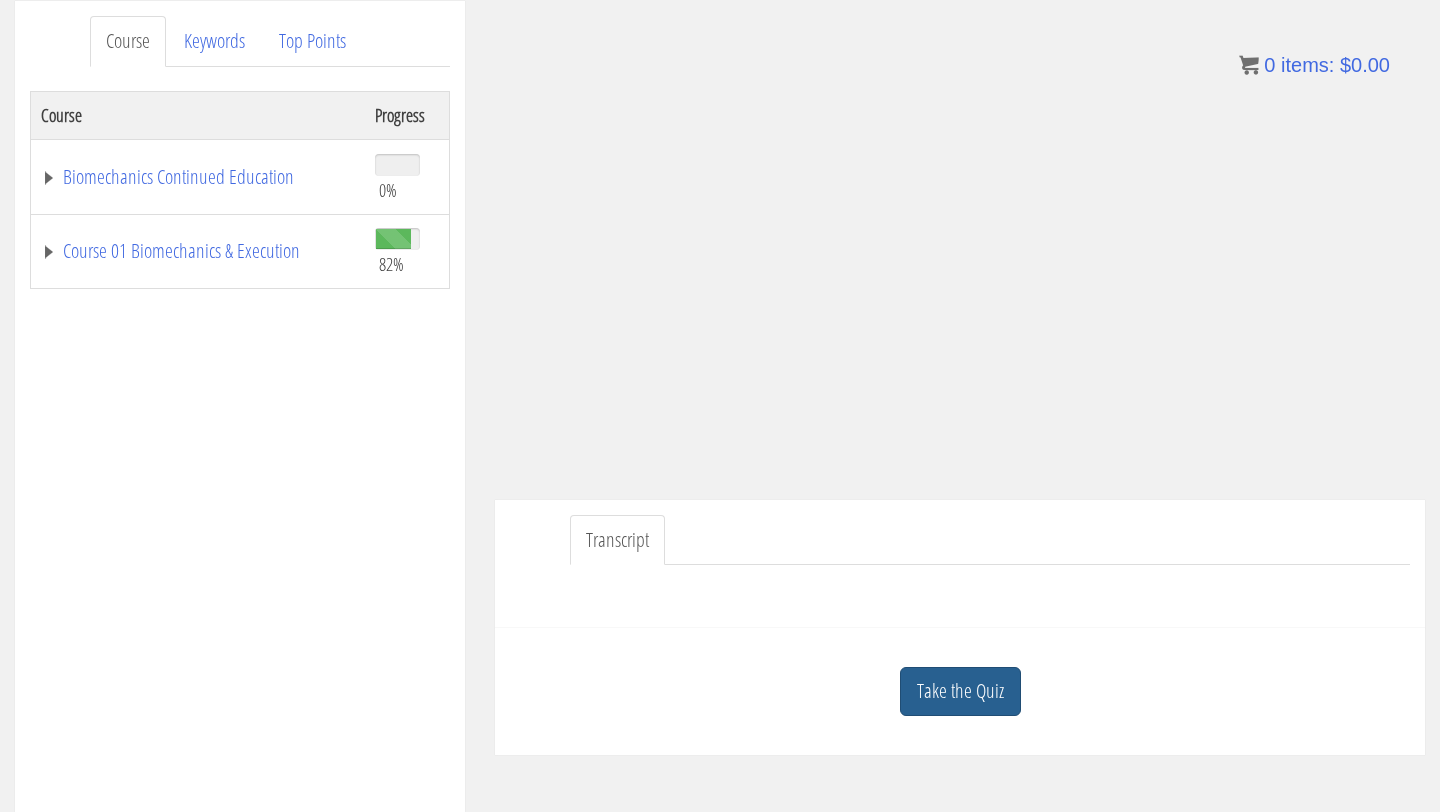click on "Take the Quiz" at bounding box center [960, 691] 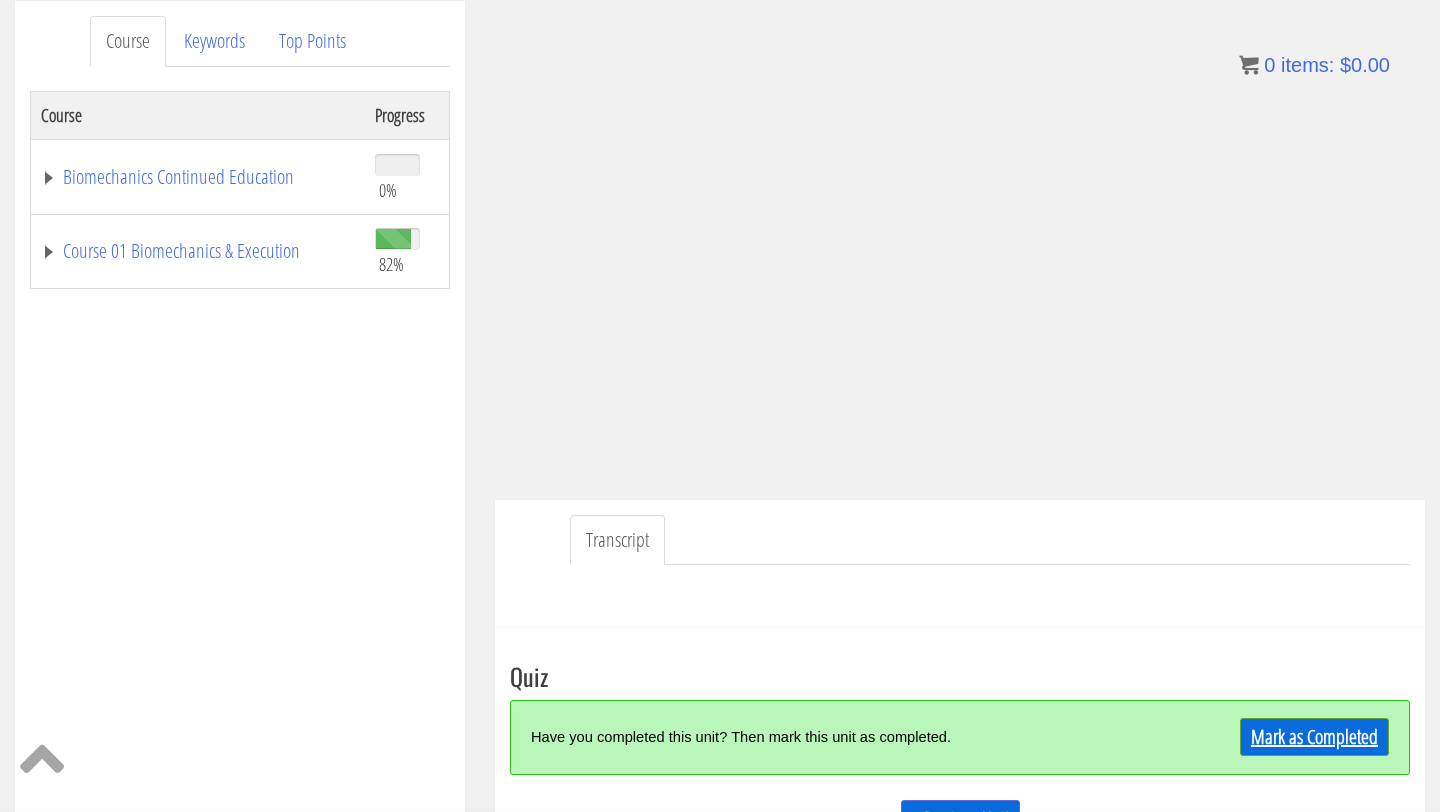click on "Mark as Completed" at bounding box center (1314, 737) 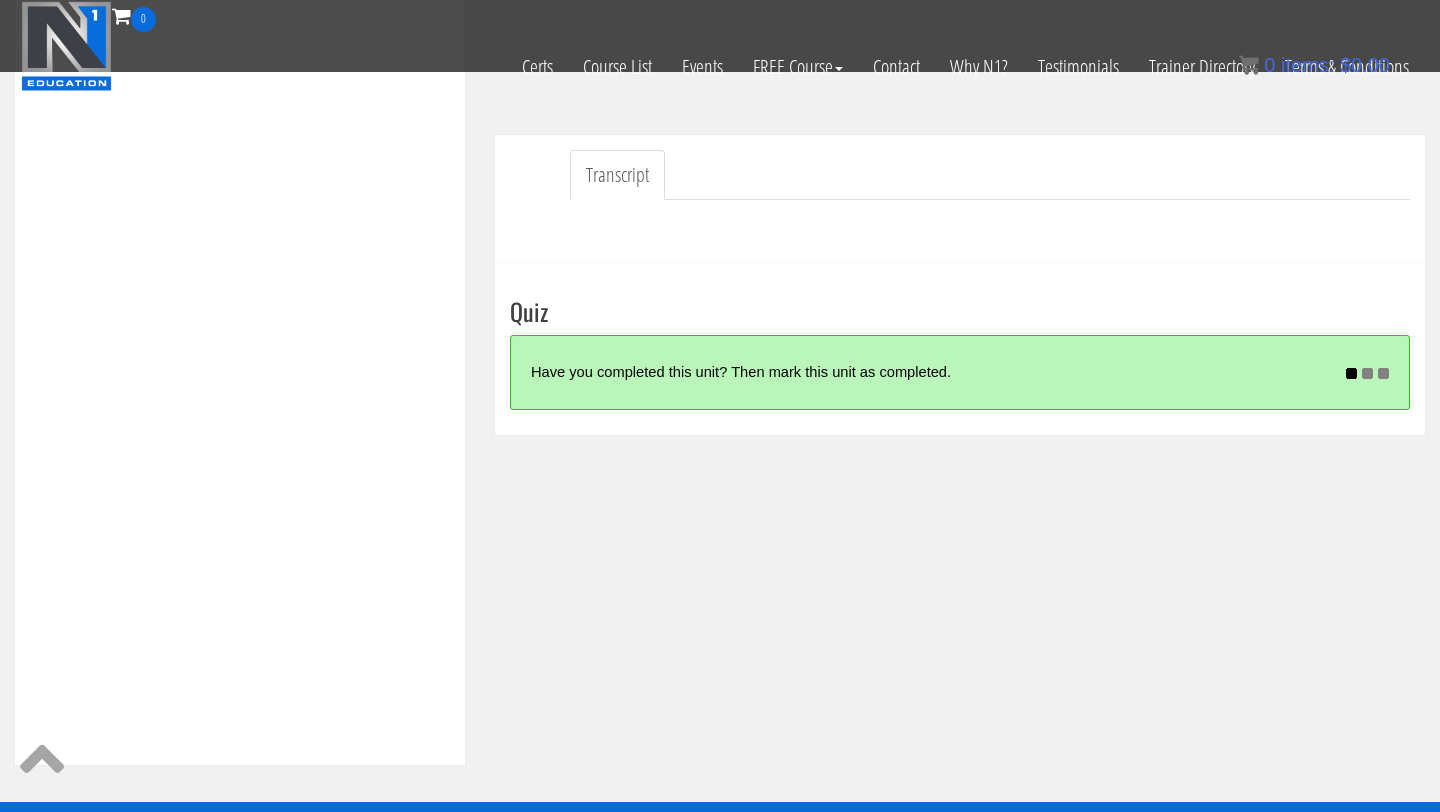 scroll, scrollTop: 498, scrollLeft: 0, axis: vertical 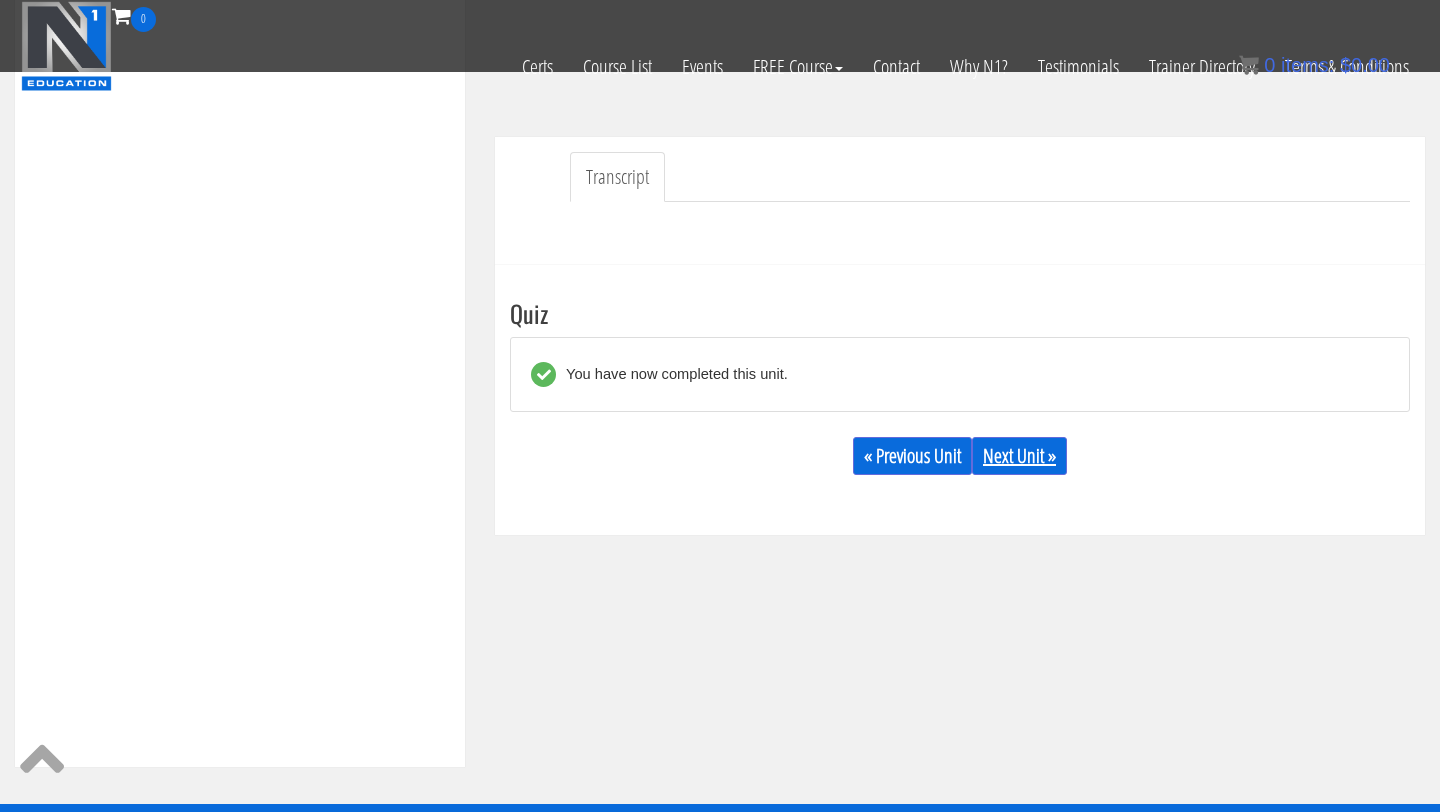 click on "Next Unit »" at bounding box center [1019, 456] 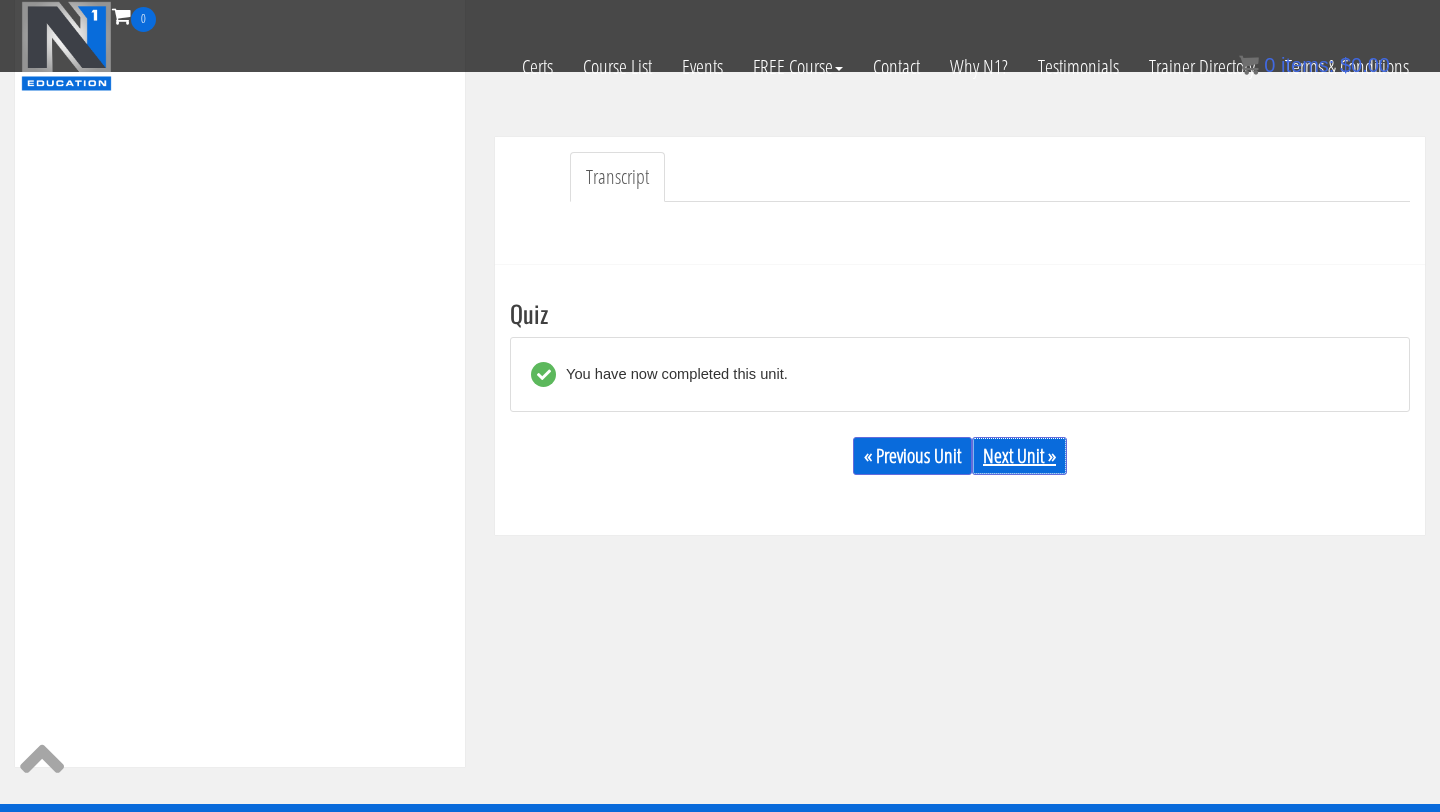 scroll, scrollTop: 476, scrollLeft: 0, axis: vertical 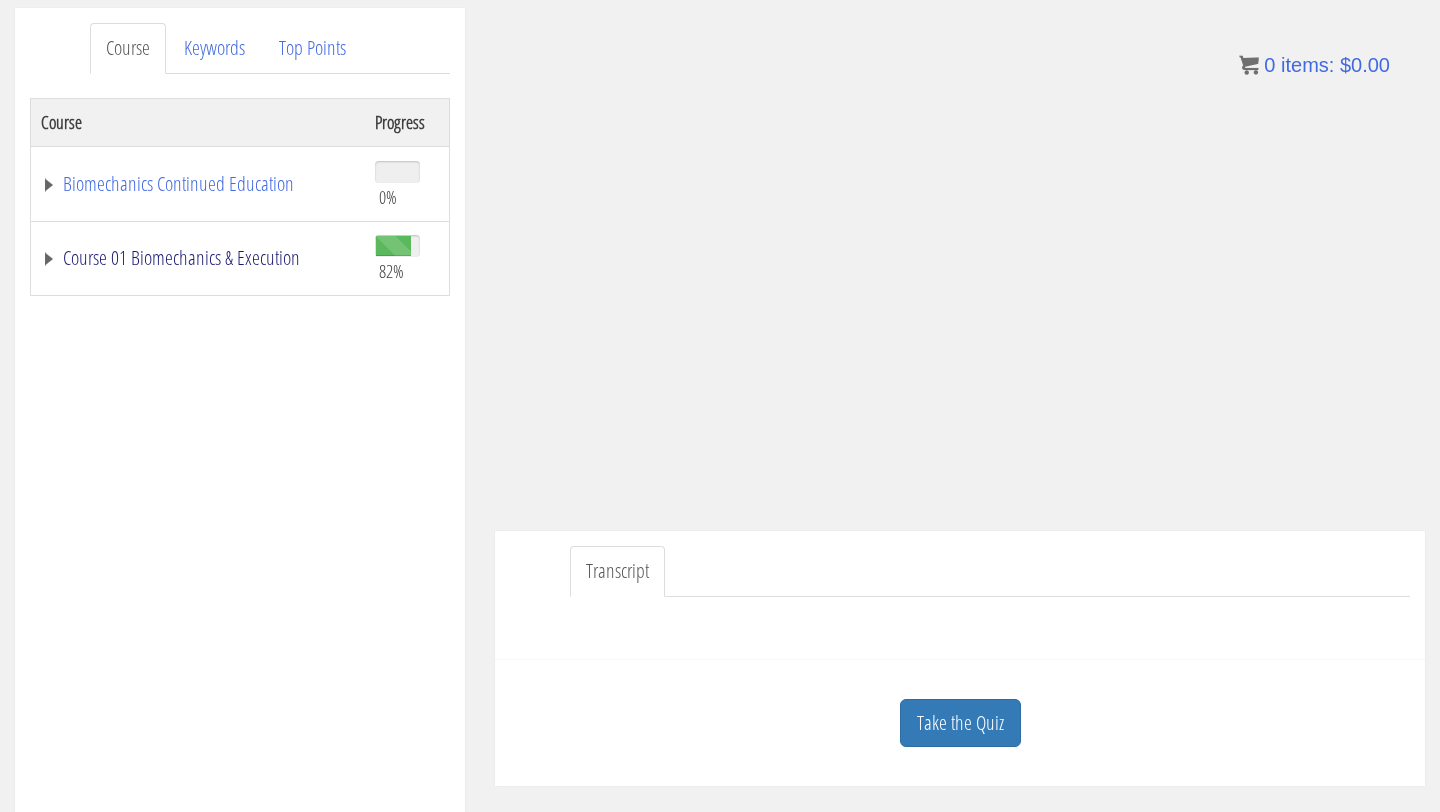click on "Course 01 Biomechanics & Execution" at bounding box center [198, 258] 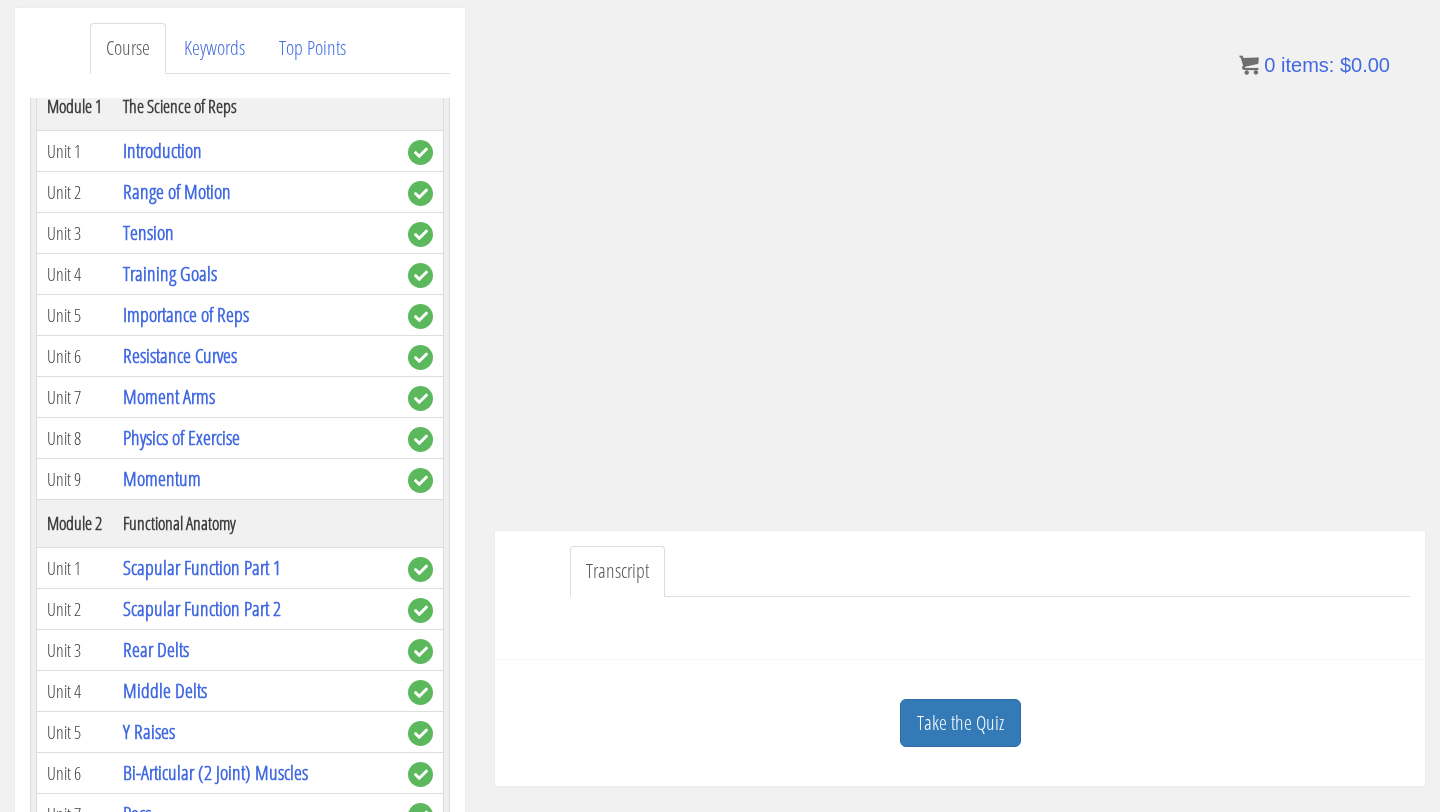 scroll, scrollTop: 0, scrollLeft: 0, axis: both 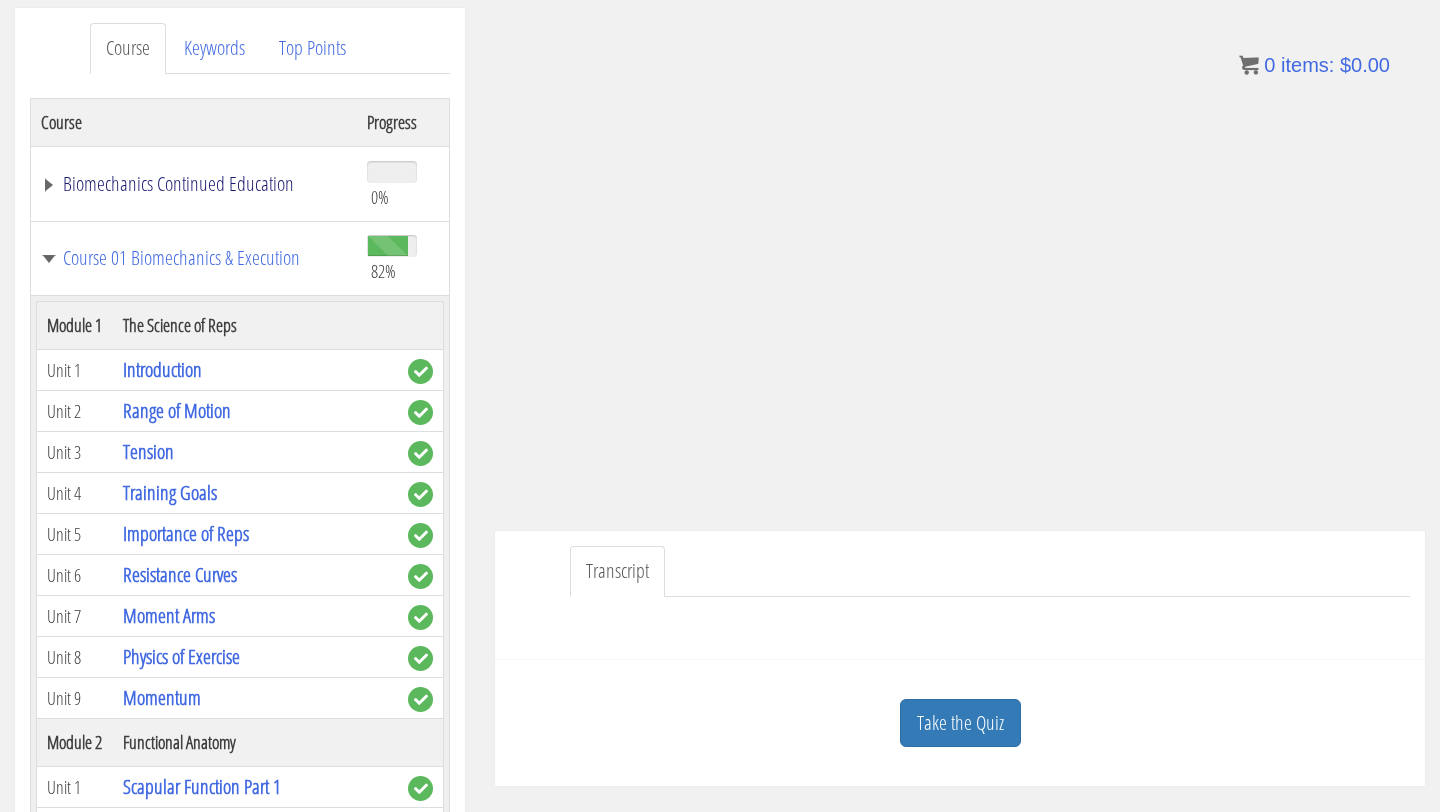 click on "Biomechanics Continued Education" at bounding box center (194, 184) 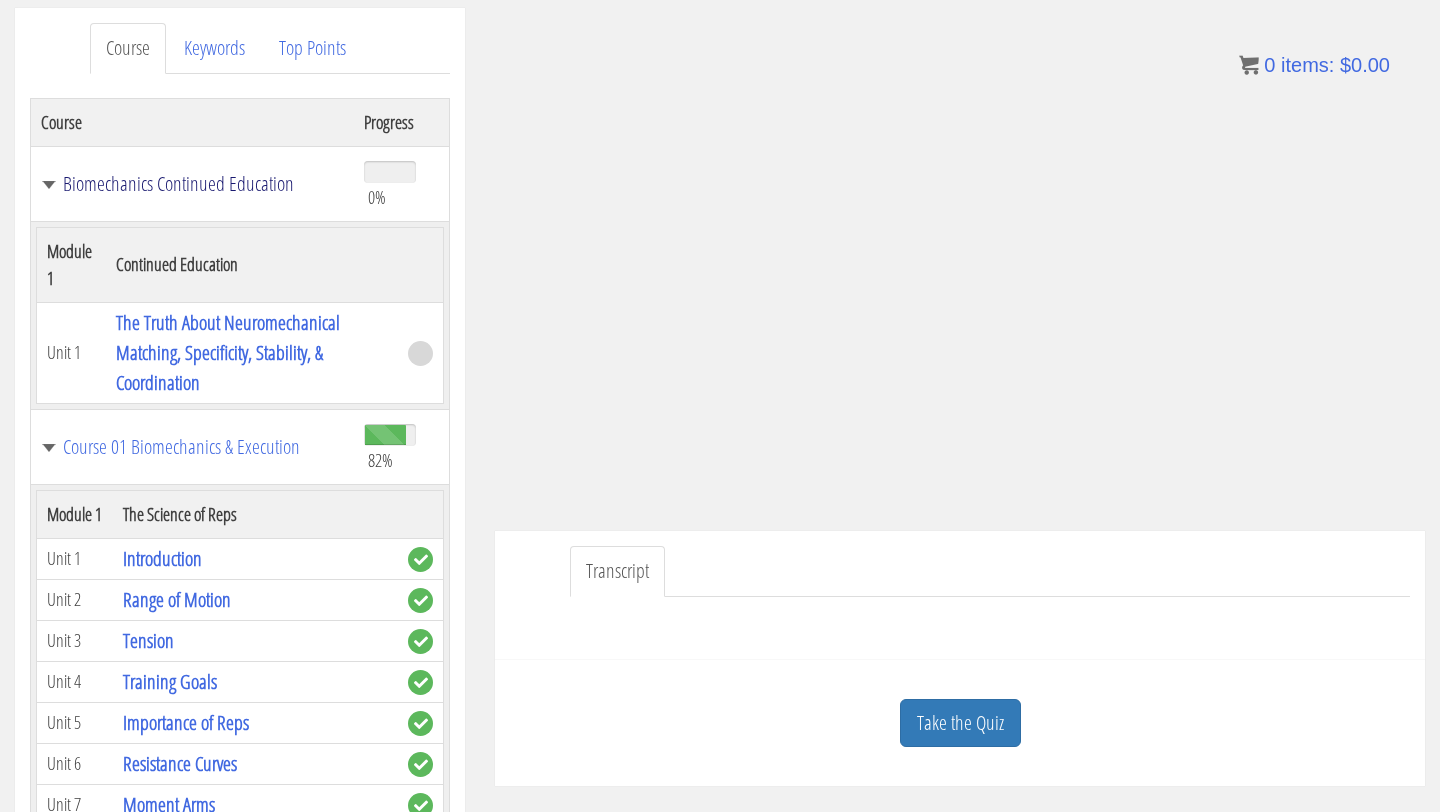 click on "Biomechanics Continued Education" at bounding box center (192, 184) 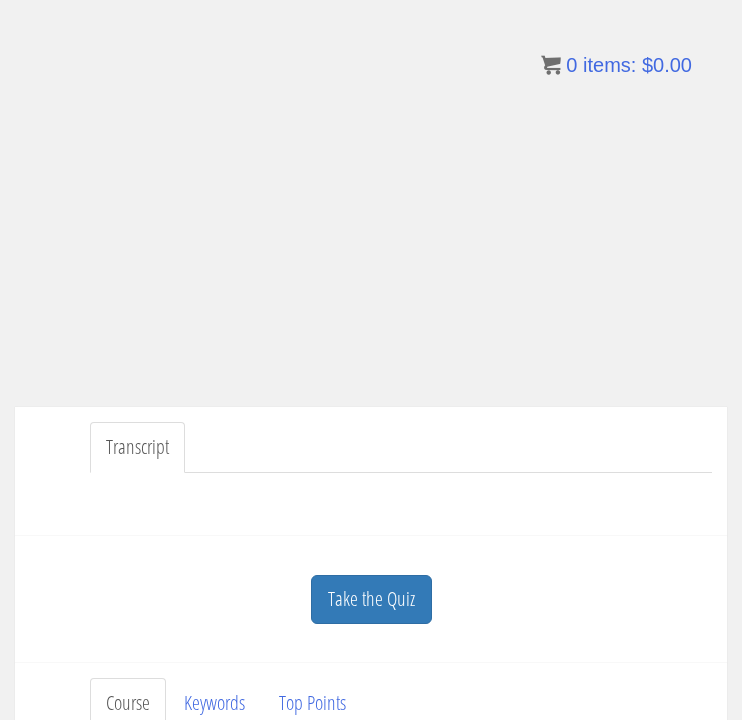scroll, scrollTop: 148, scrollLeft: 0, axis: vertical 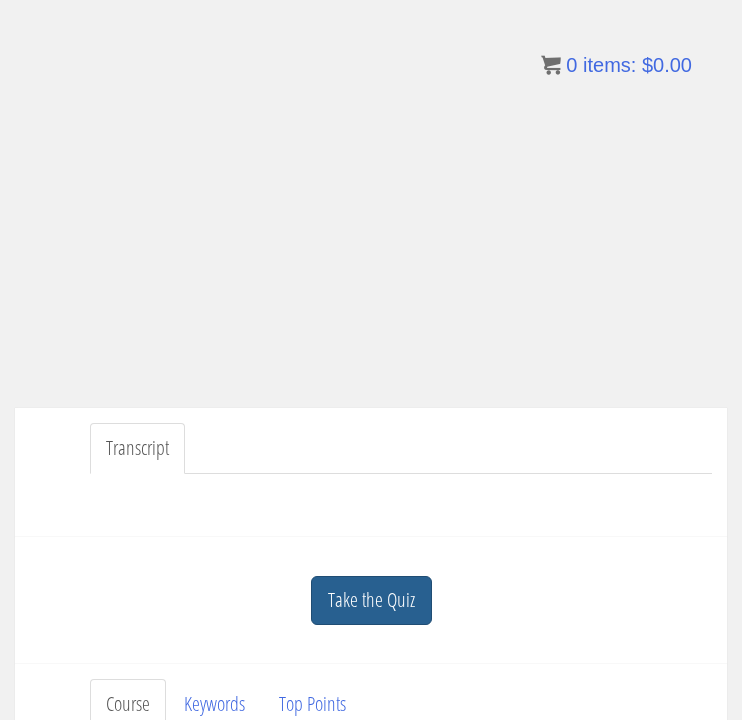 click on "Take the Quiz" at bounding box center [371, 600] 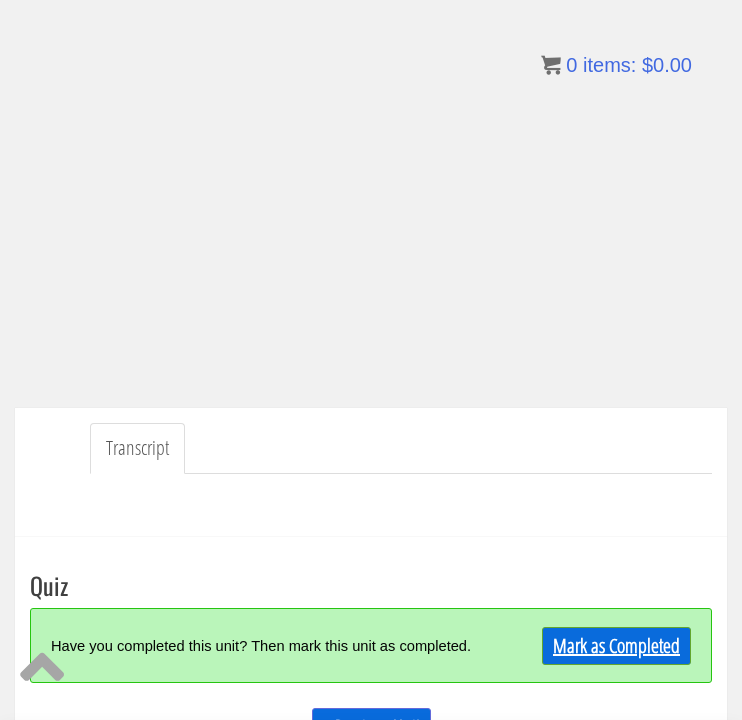 click on "Mark as Completed" at bounding box center (616, 646) 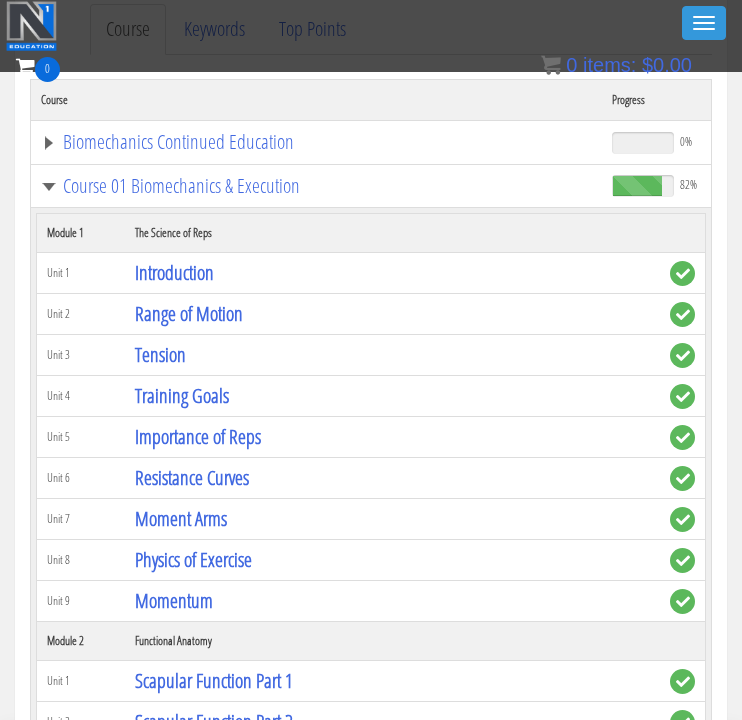 scroll, scrollTop: 844, scrollLeft: 0, axis: vertical 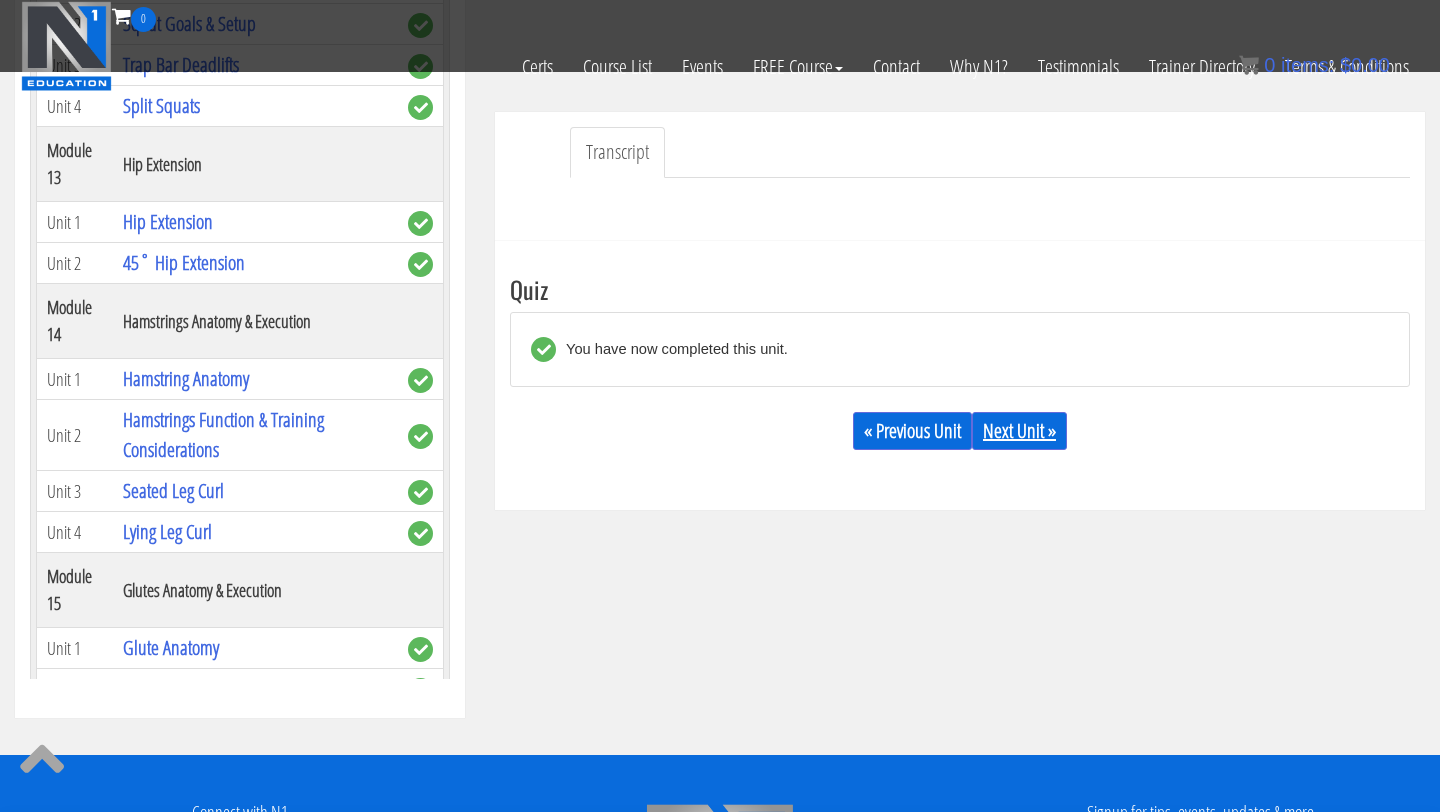 click on "Next Unit »" at bounding box center [1019, 431] 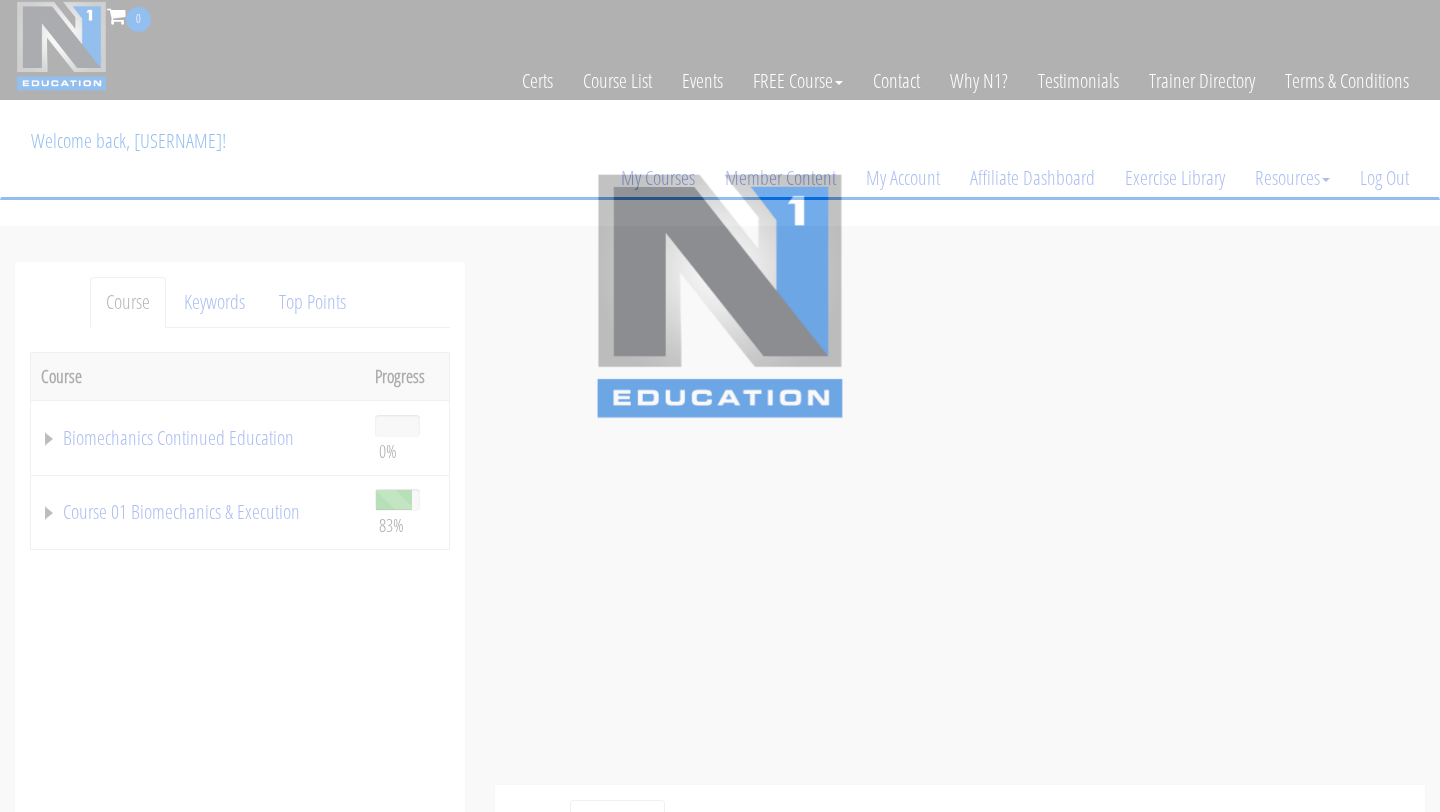 scroll, scrollTop: 0, scrollLeft: 0, axis: both 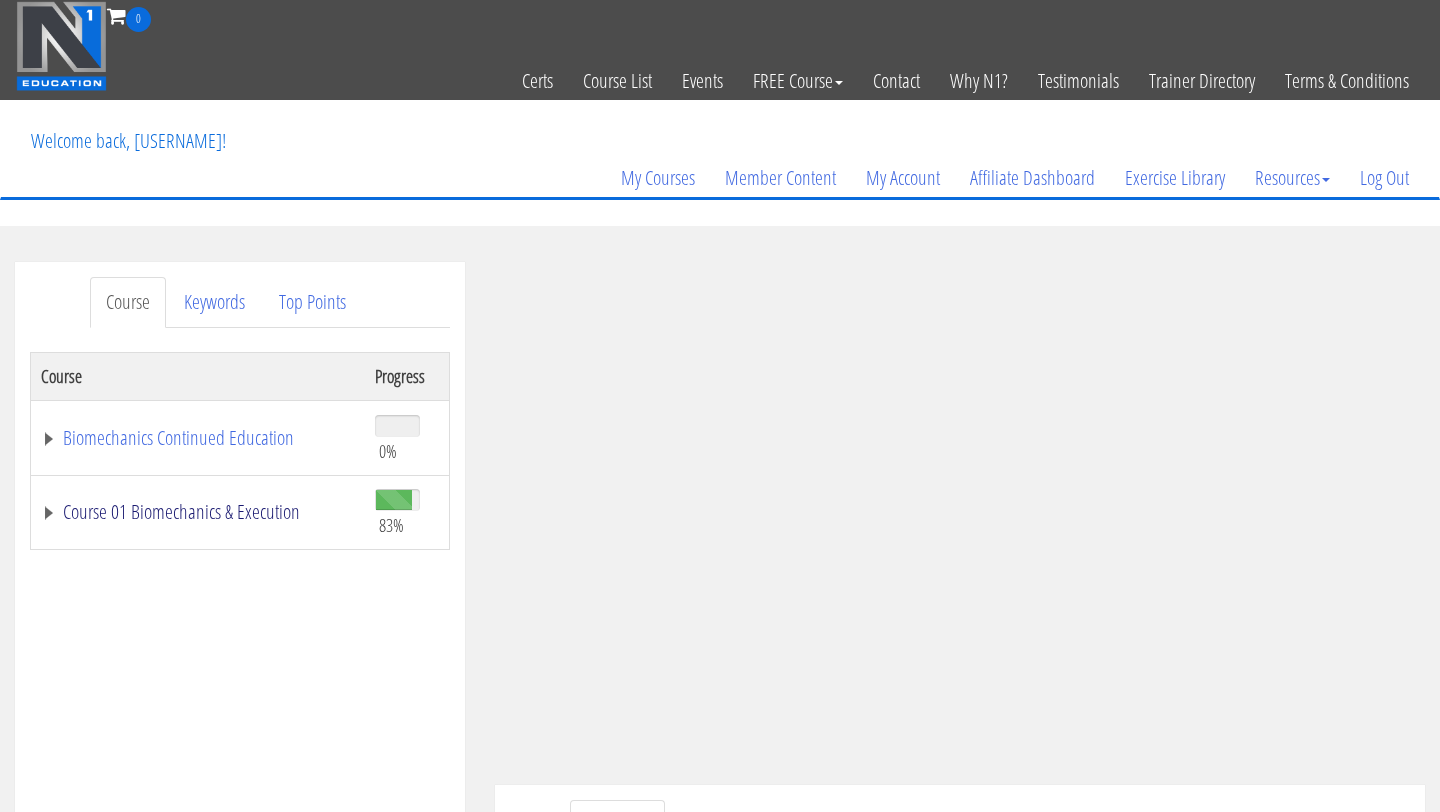 click on "Course 01 Biomechanics & Execution" at bounding box center (198, 512) 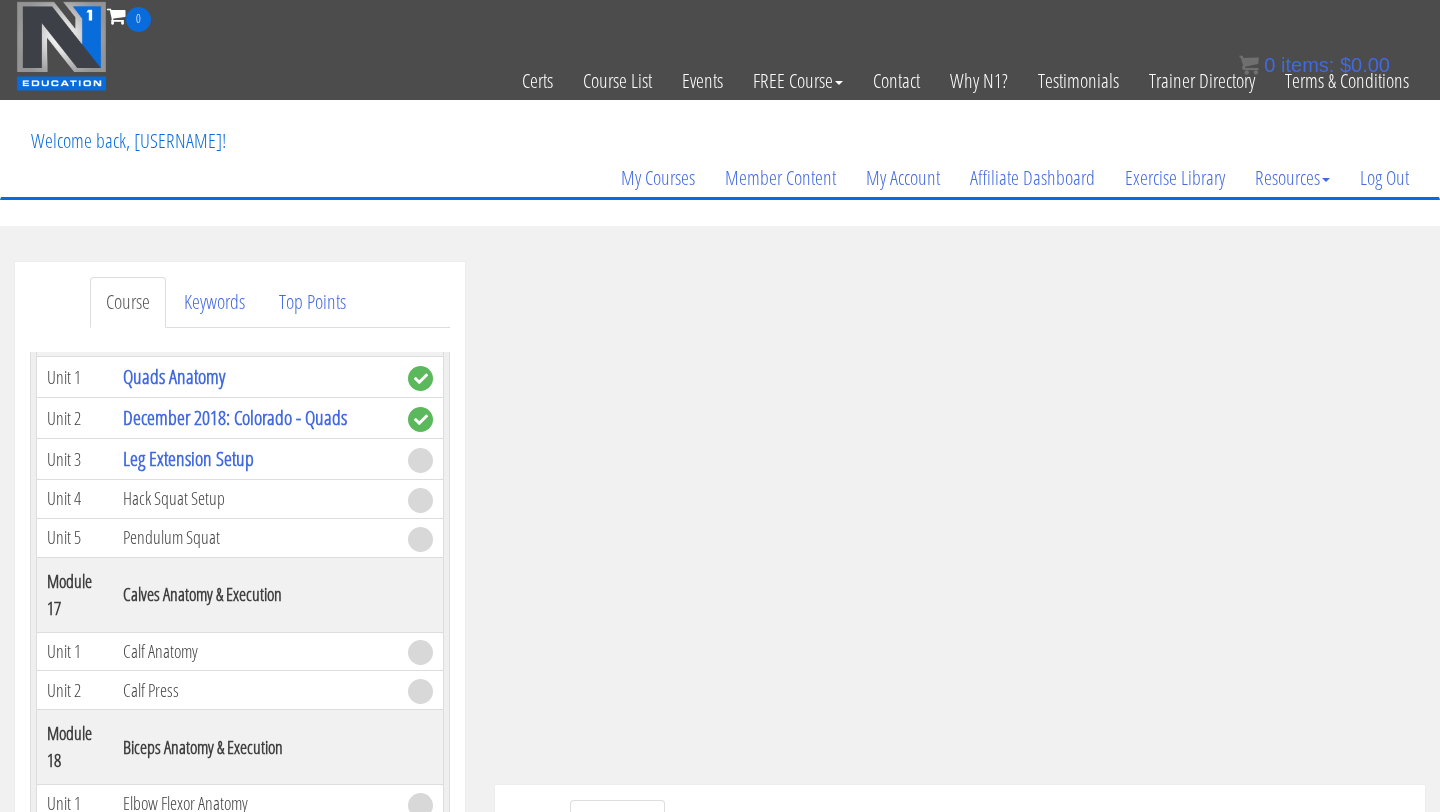 scroll, scrollTop: 5916, scrollLeft: 0, axis: vertical 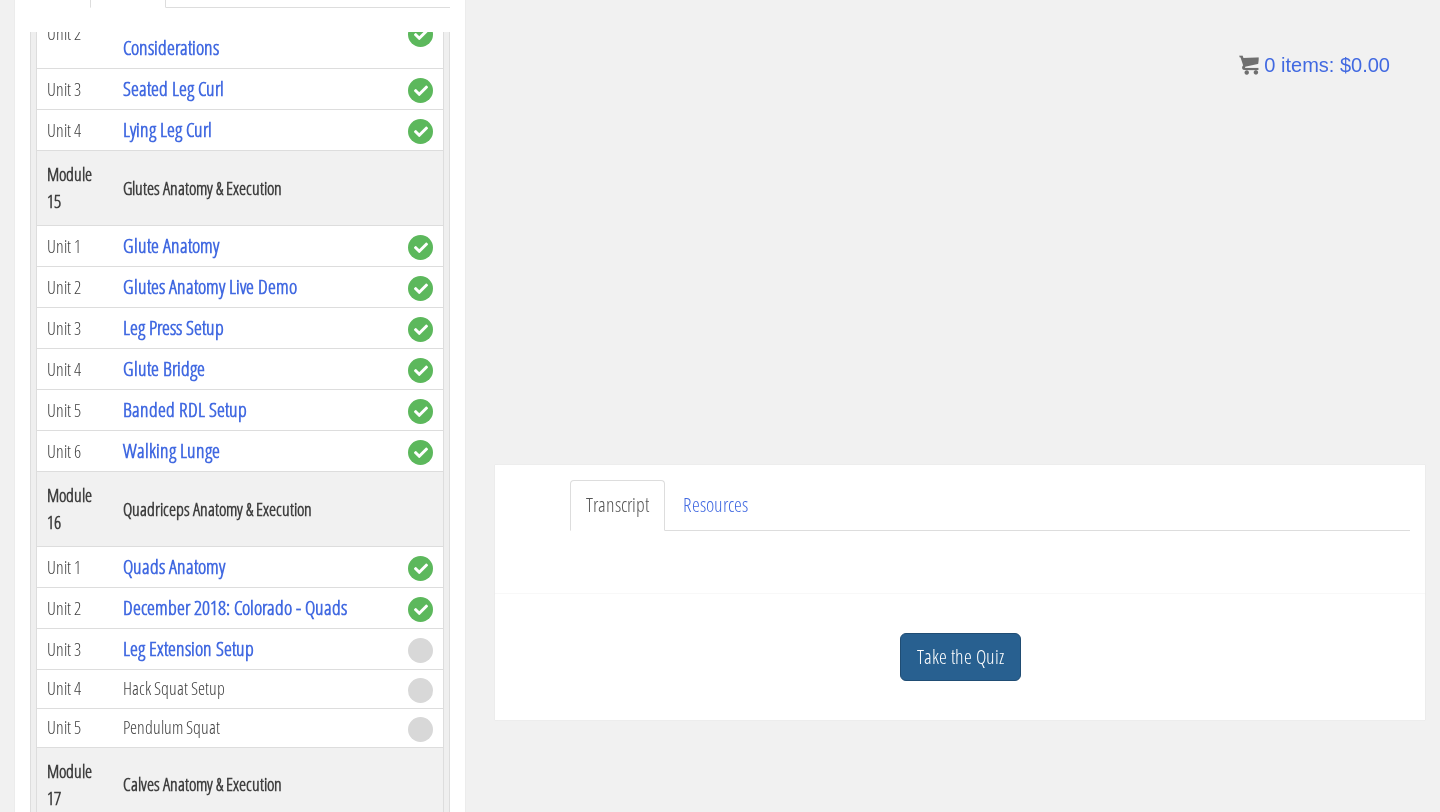click on "Take the Quiz" at bounding box center (960, 657) 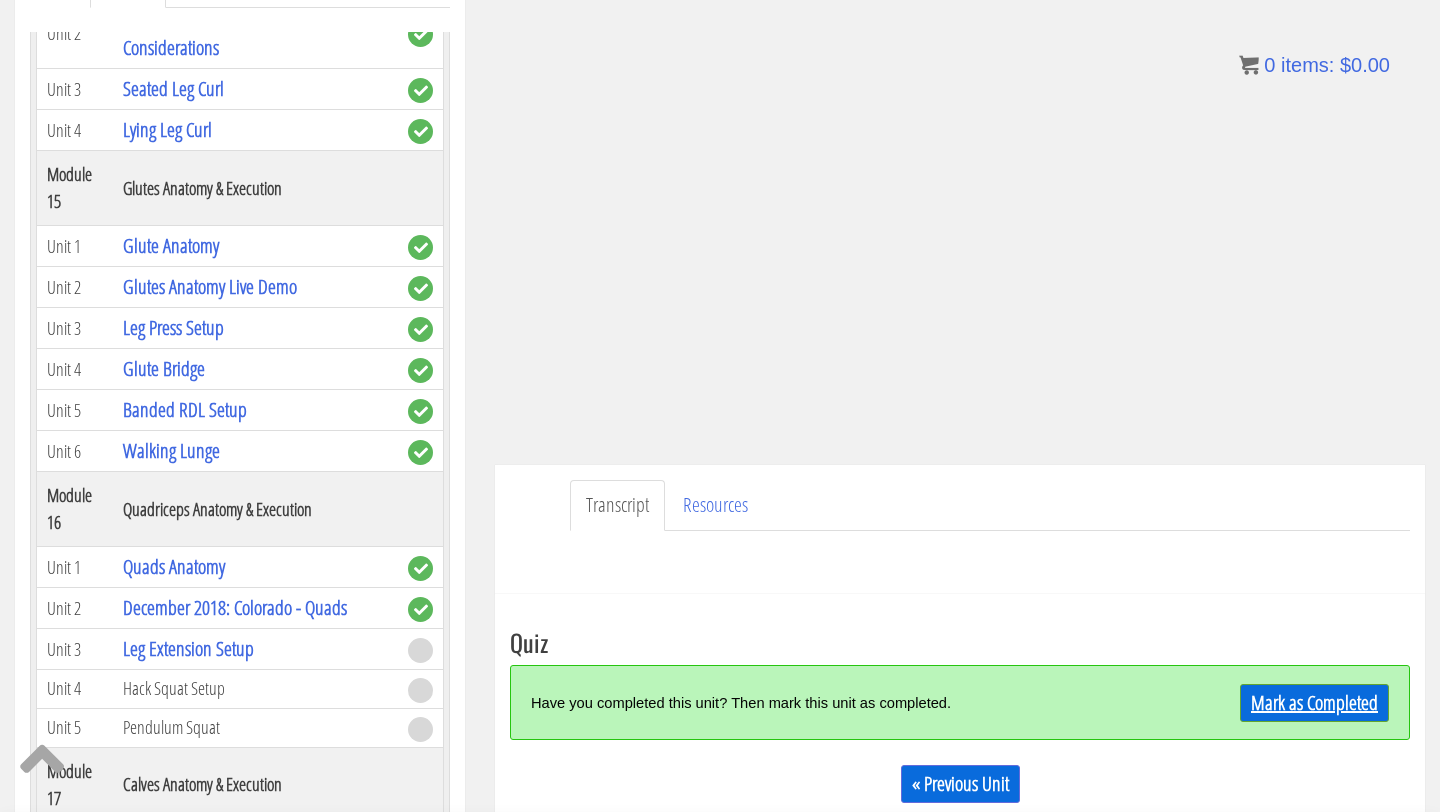 click on "Mark as Completed" at bounding box center [1314, 703] 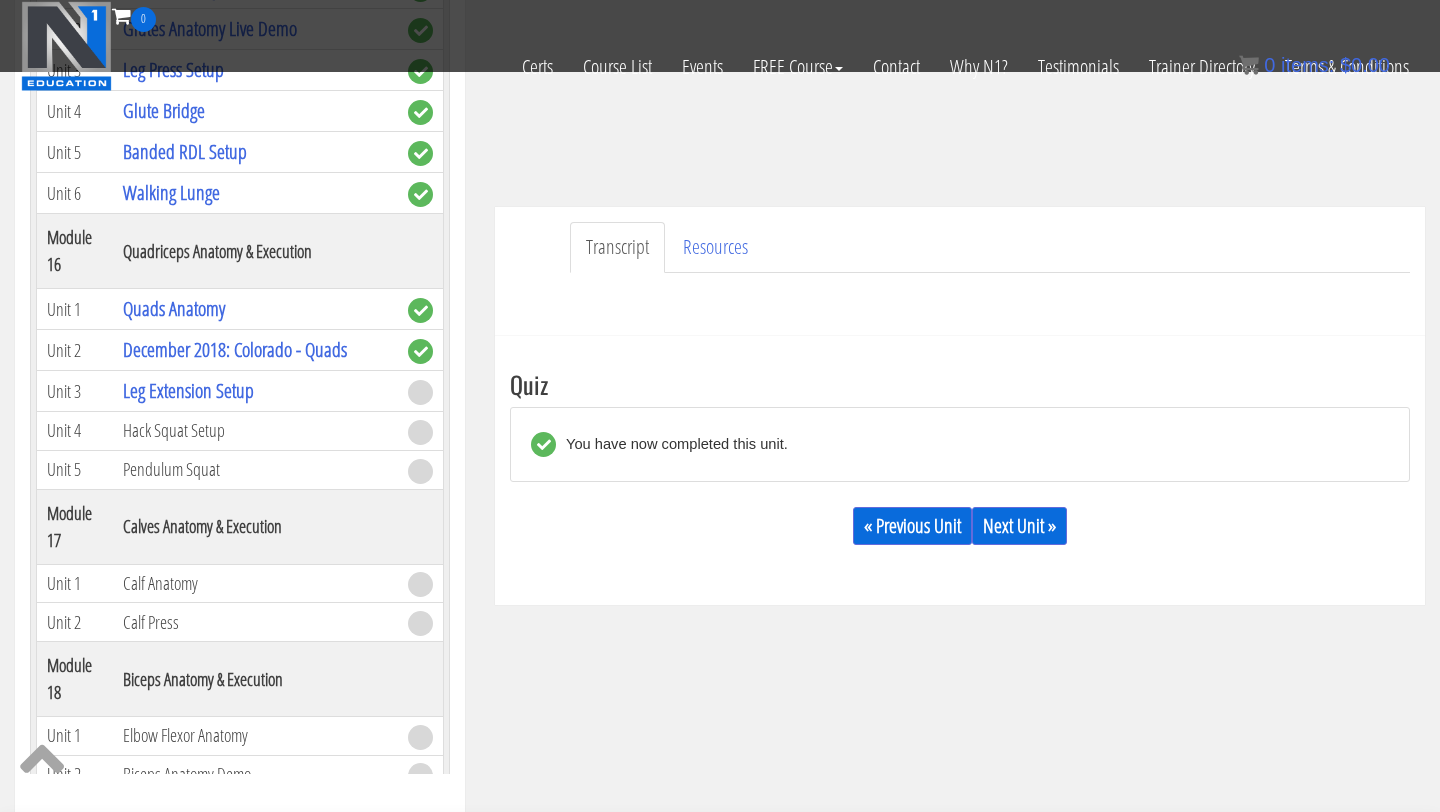 scroll, scrollTop: 451, scrollLeft: 0, axis: vertical 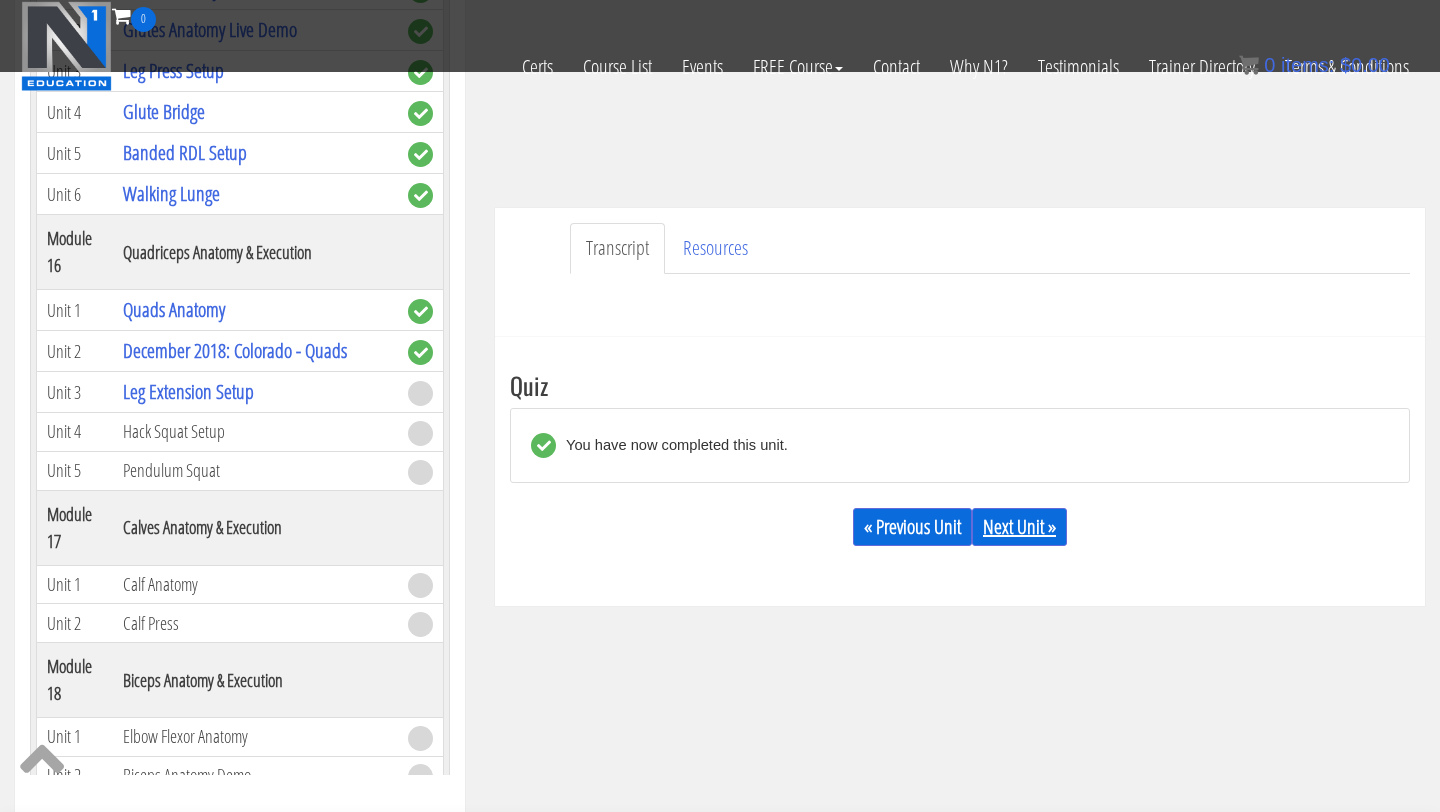 click on "Next Unit »" at bounding box center [1019, 527] 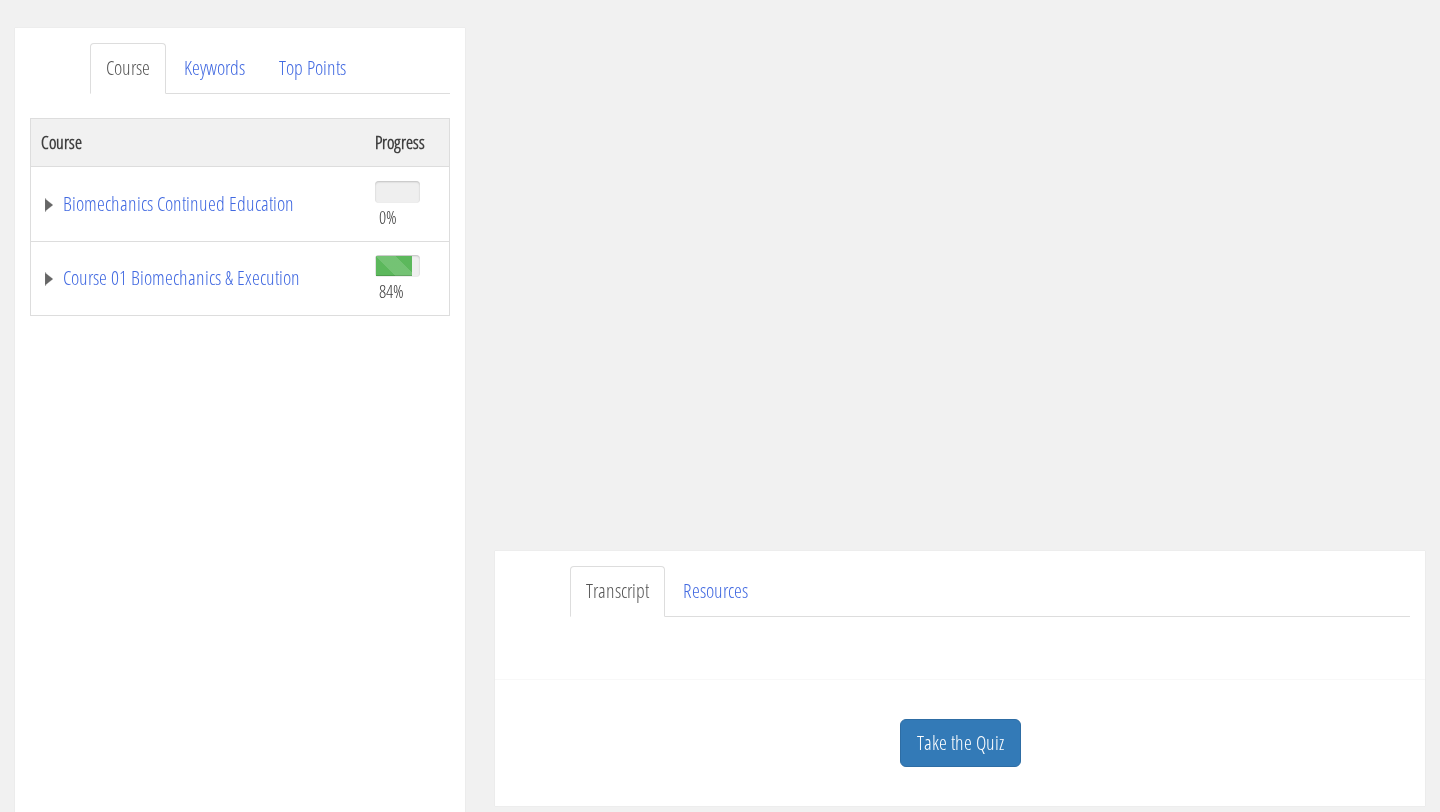 scroll, scrollTop: 252, scrollLeft: 0, axis: vertical 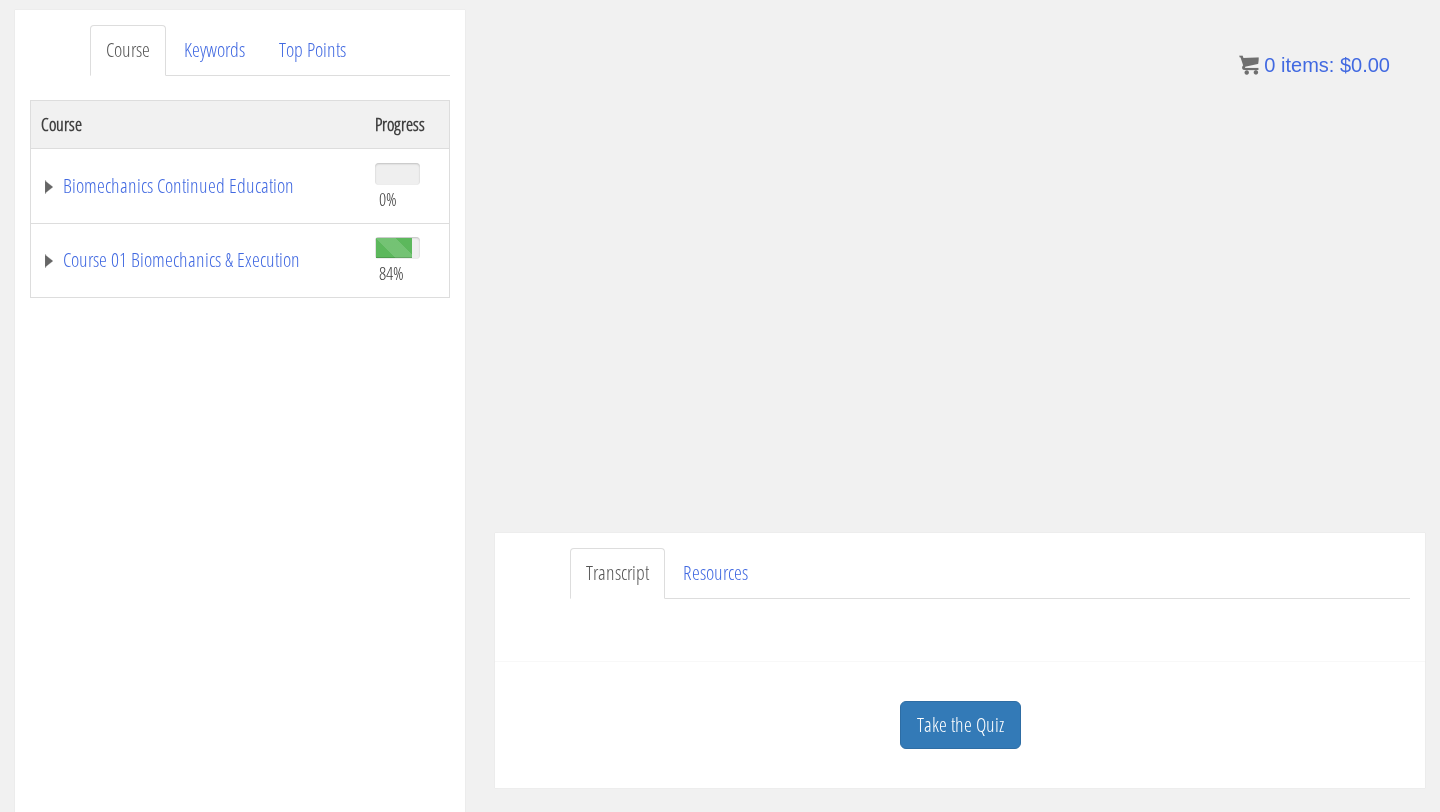 click on "Transcript
Resources" at bounding box center [990, 573] 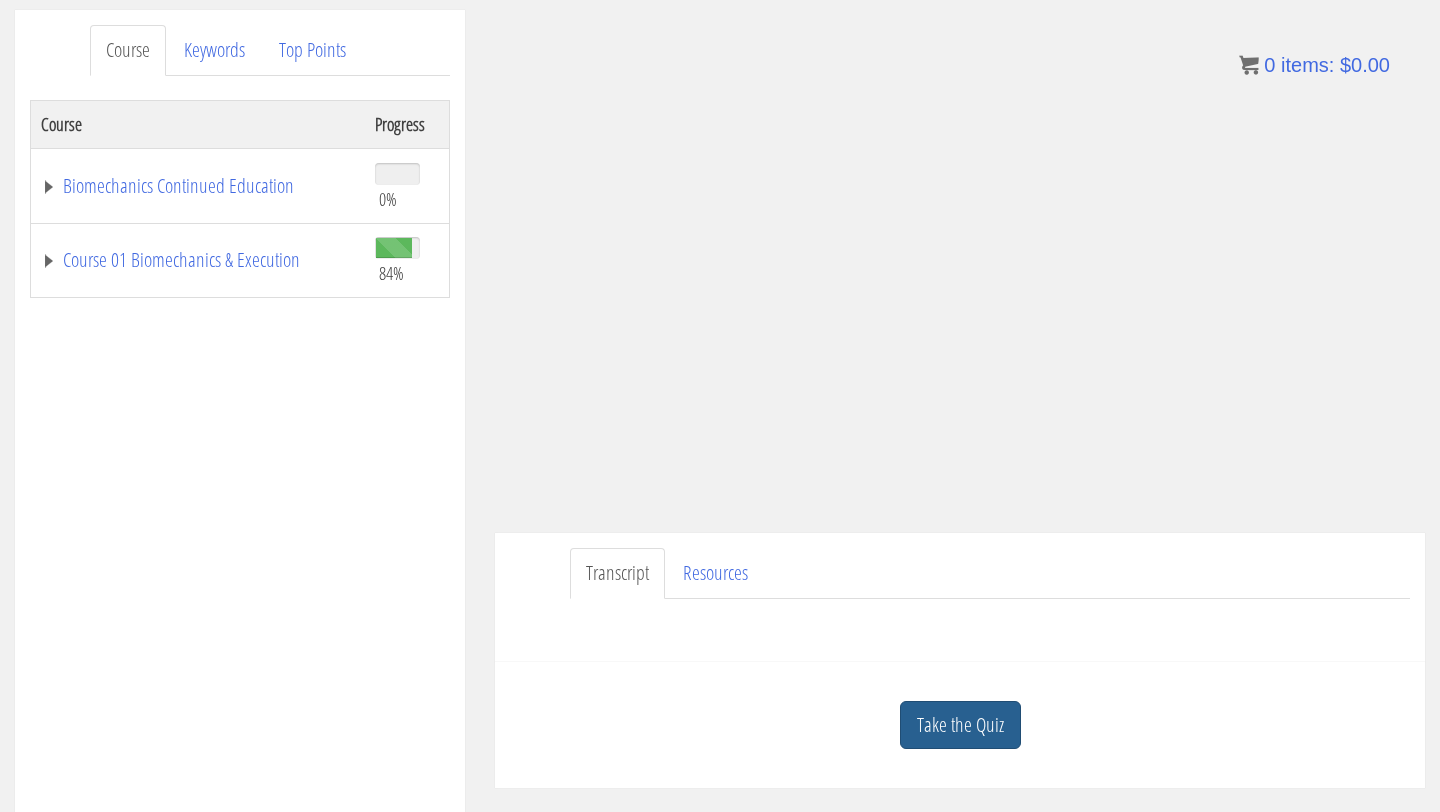 click on "Take the Quiz" at bounding box center [960, 725] 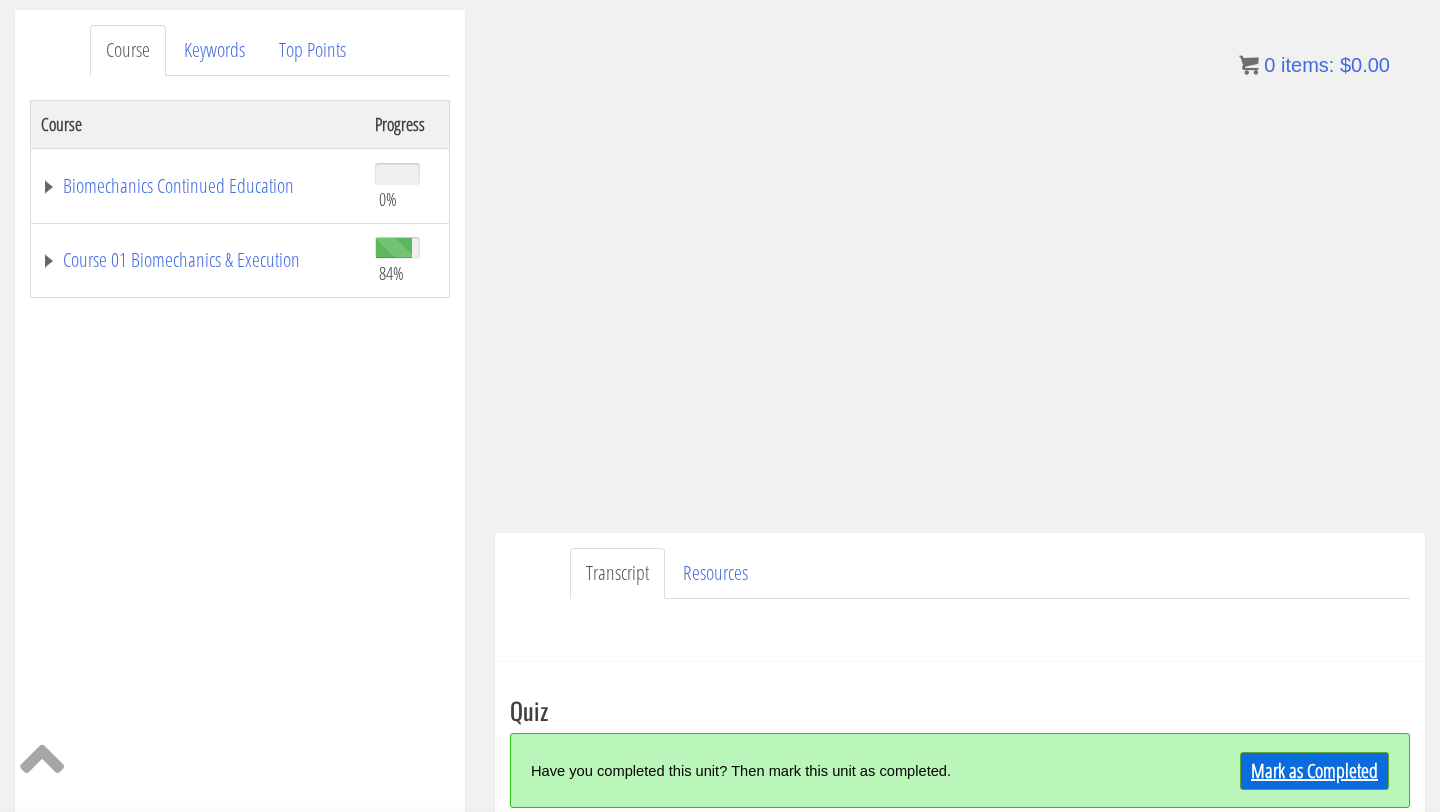 click on "Mark as Completed" at bounding box center [1314, 771] 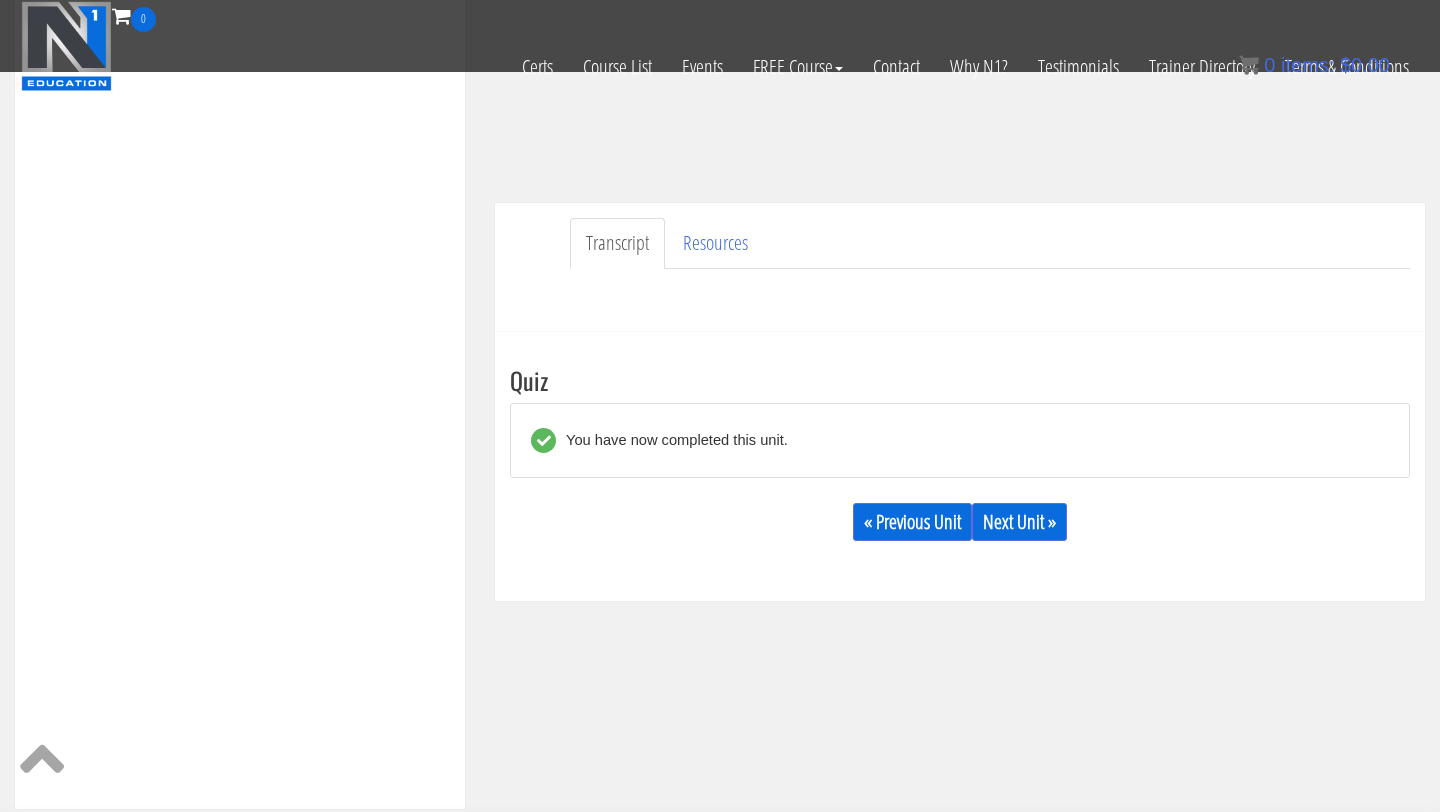 scroll, scrollTop: 498, scrollLeft: 0, axis: vertical 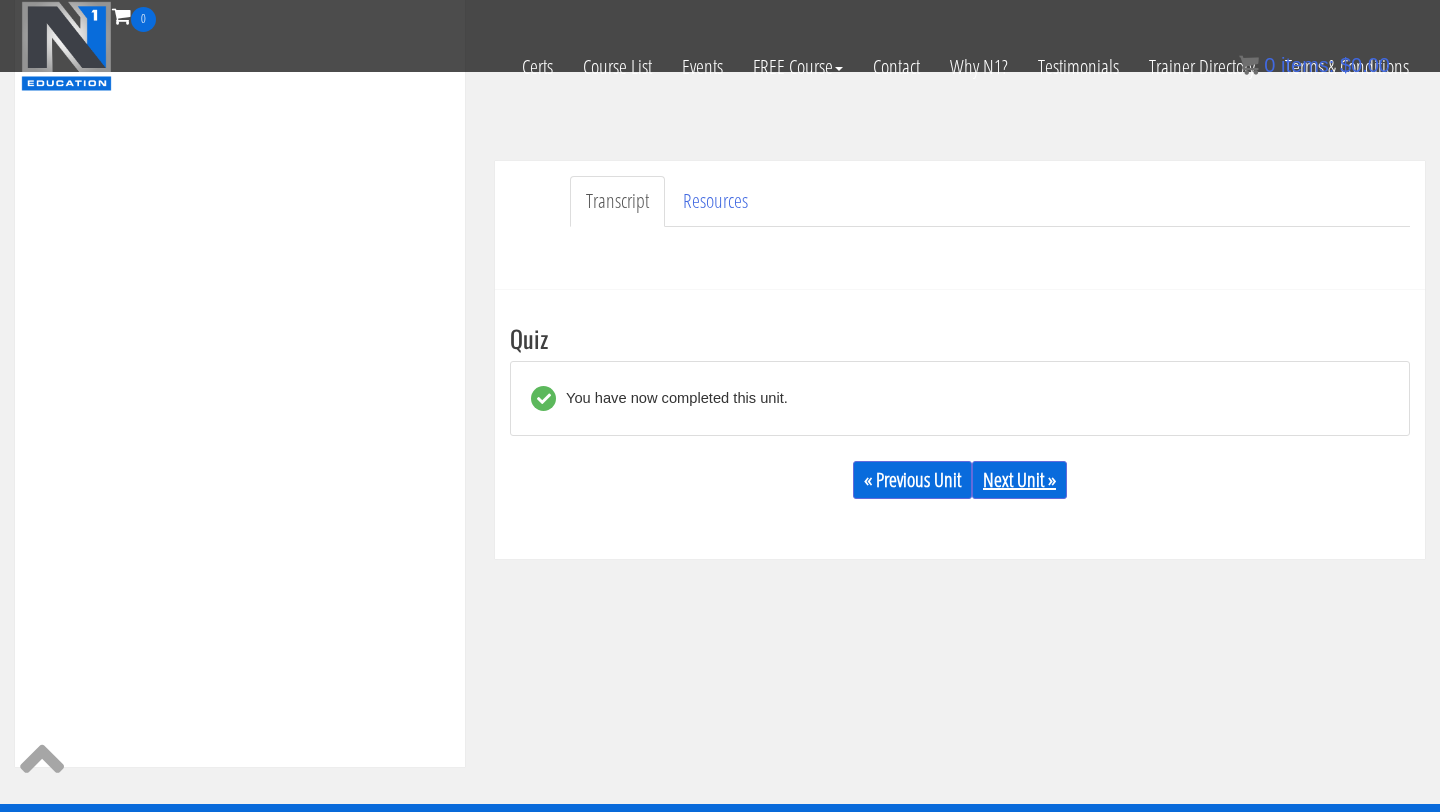 click on "Next Unit »" at bounding box center [1019, 480] 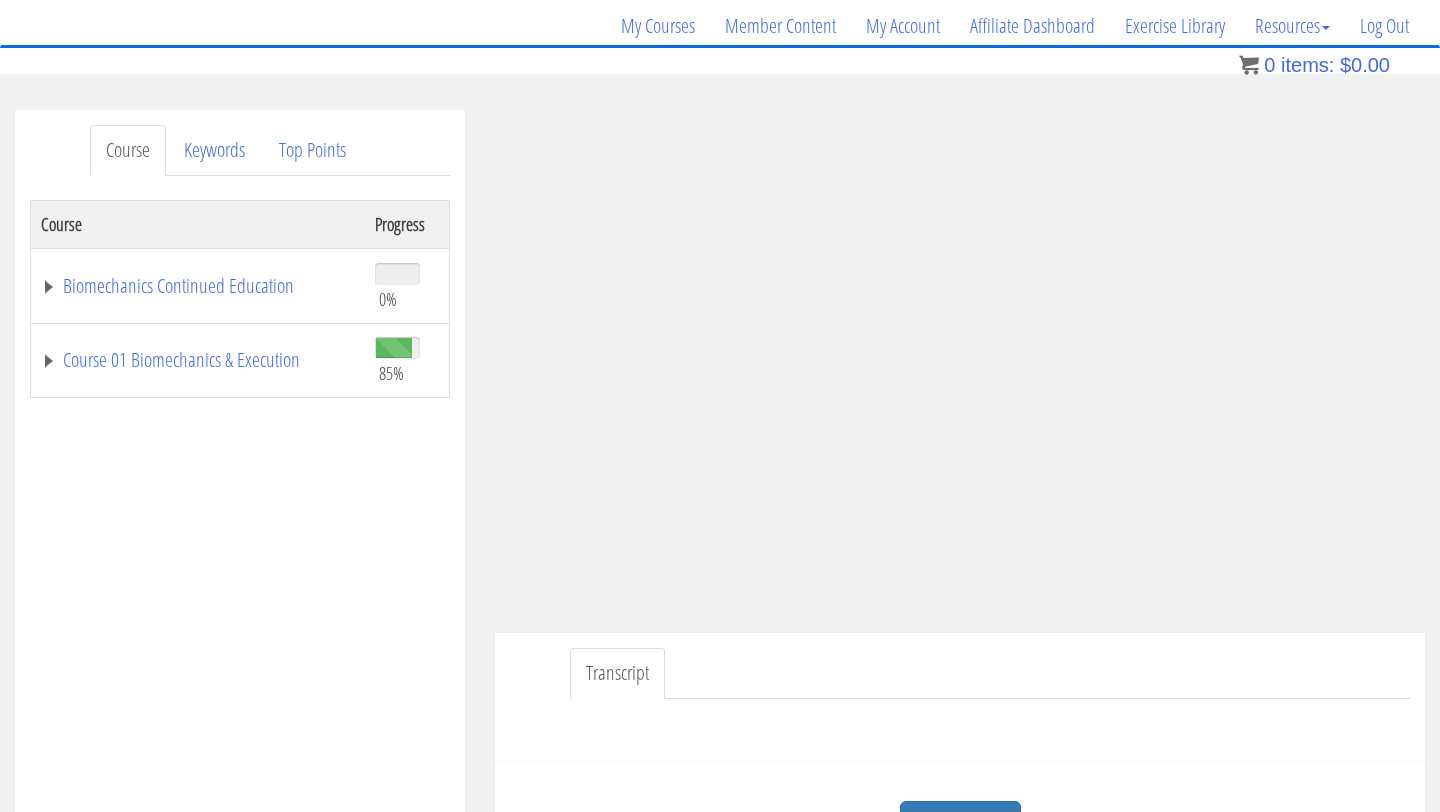 scroll, scrollTop: 234, scrollLeft: 0, axis: vertical 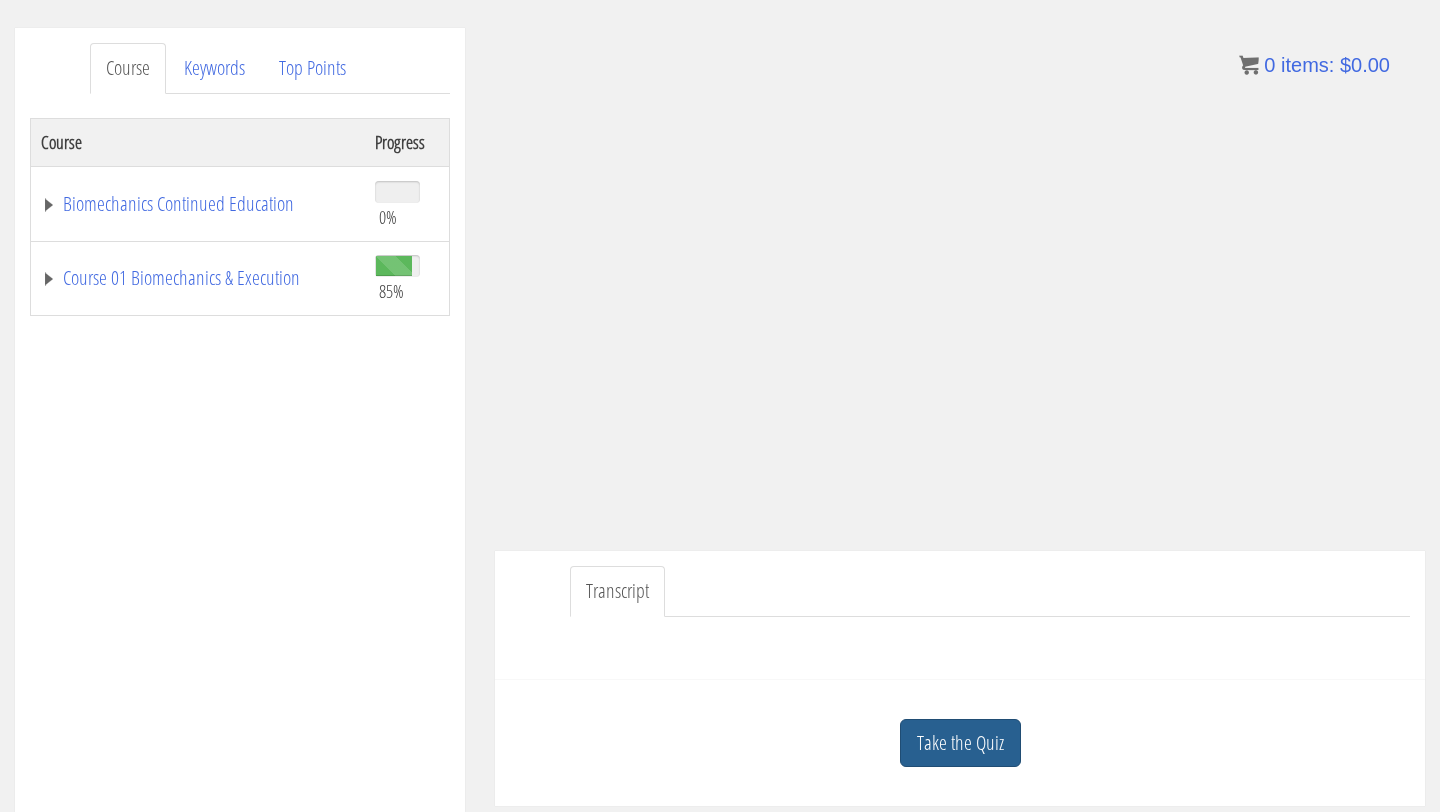 click on "Take the Quiz" at bounding box center [960, 743] 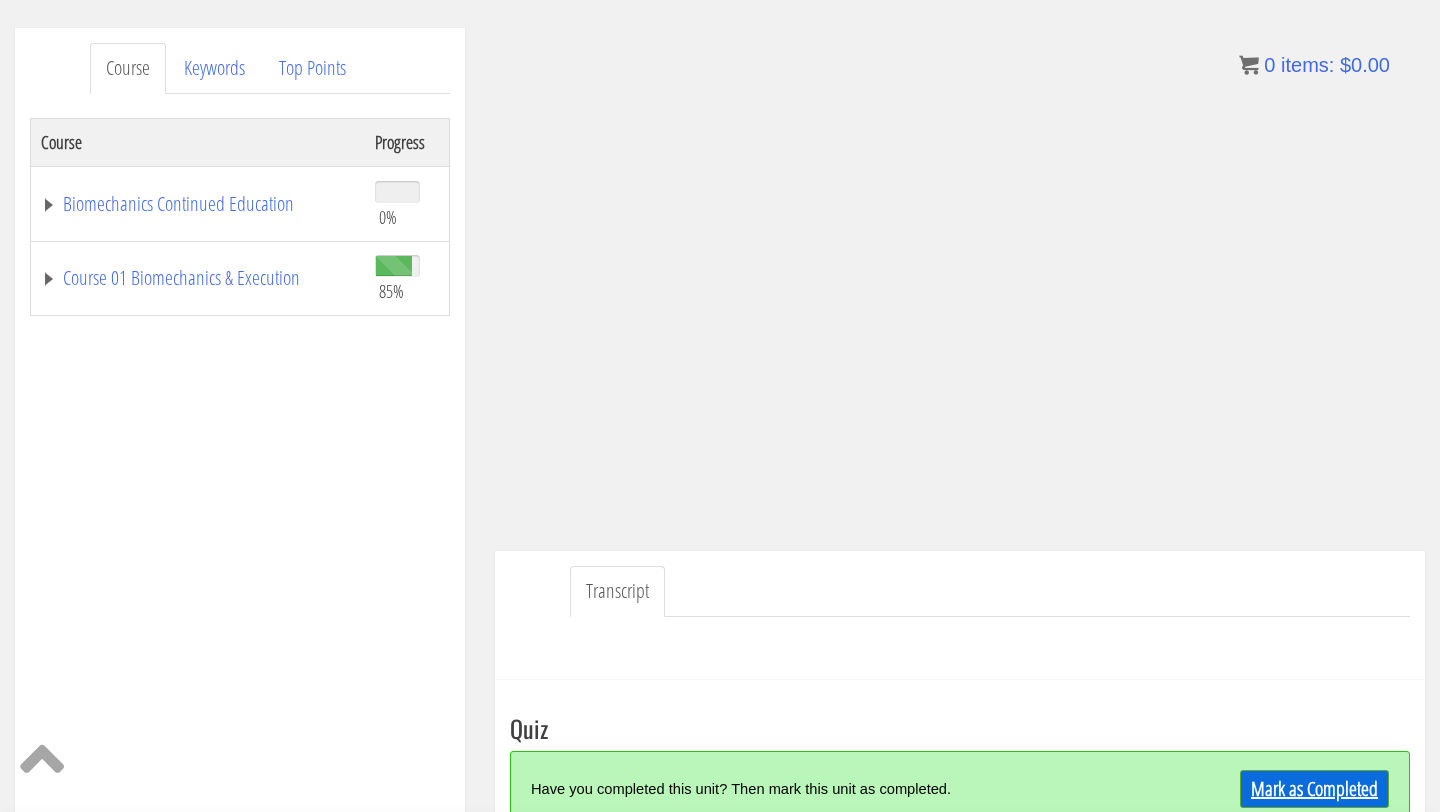 click on "Mark as Completed" at bounding box center [1314, 789] 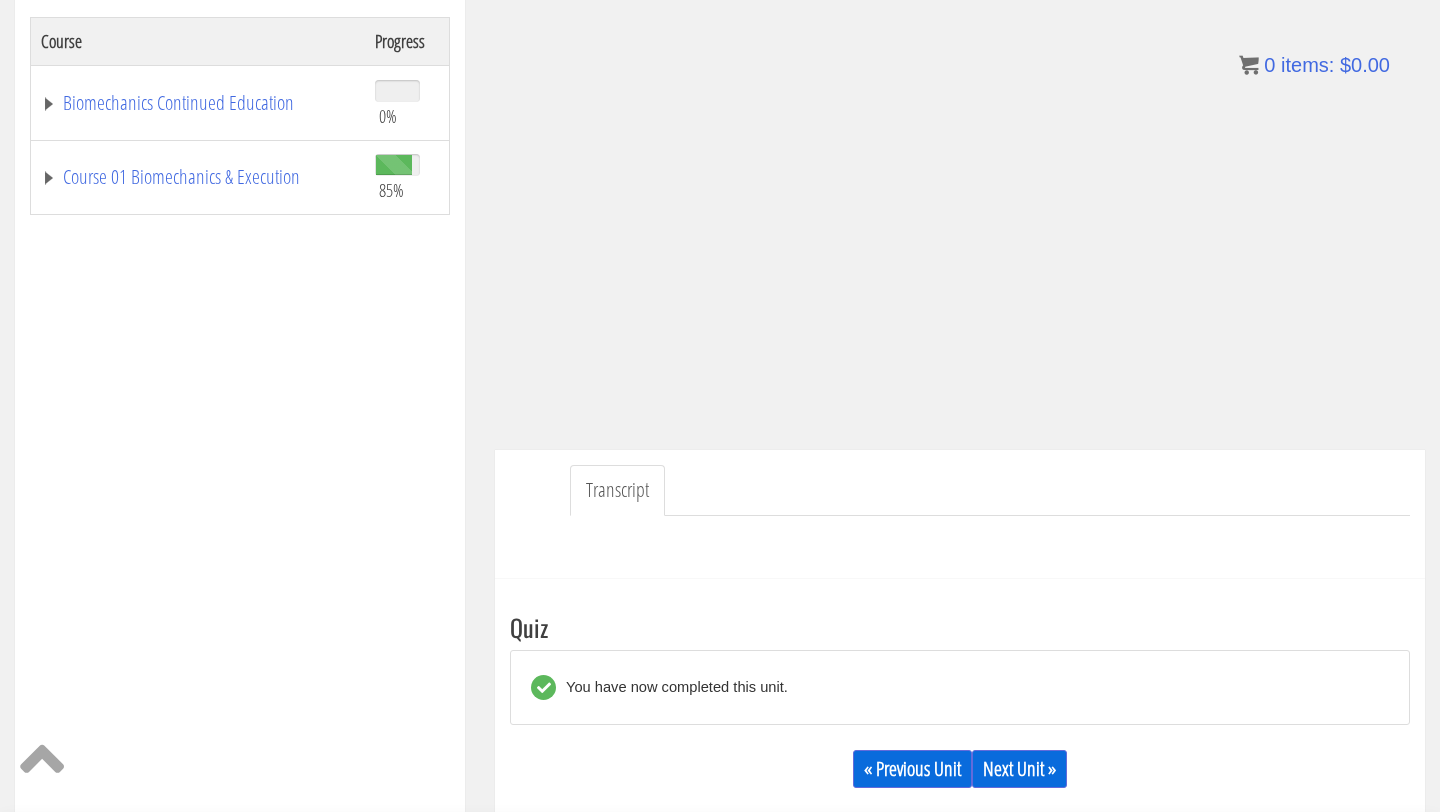 scroll, scrollTop: 383, scrollLeft: 0, axis: vertical 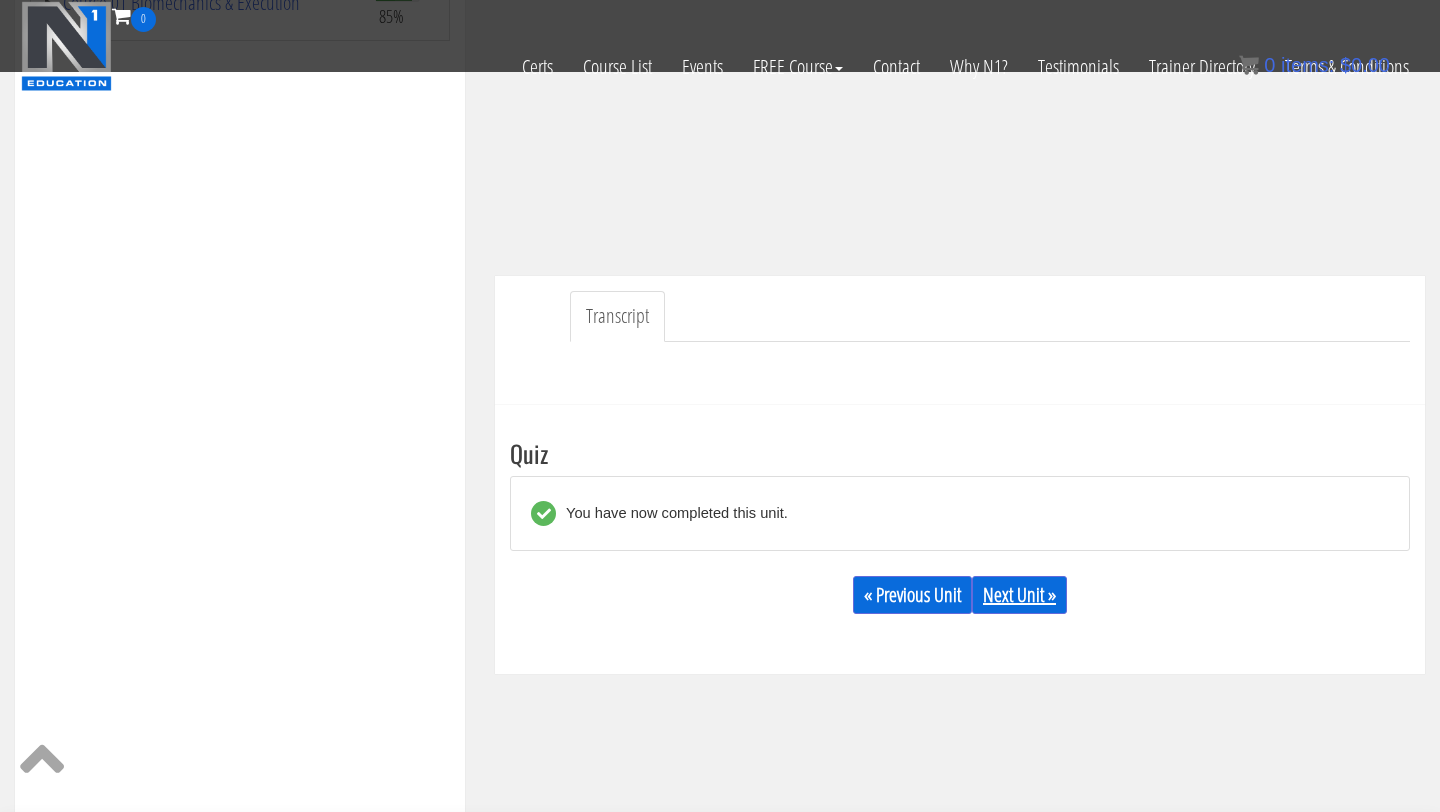 click on "Next Unit »" at bounding box center [1019, 595] 